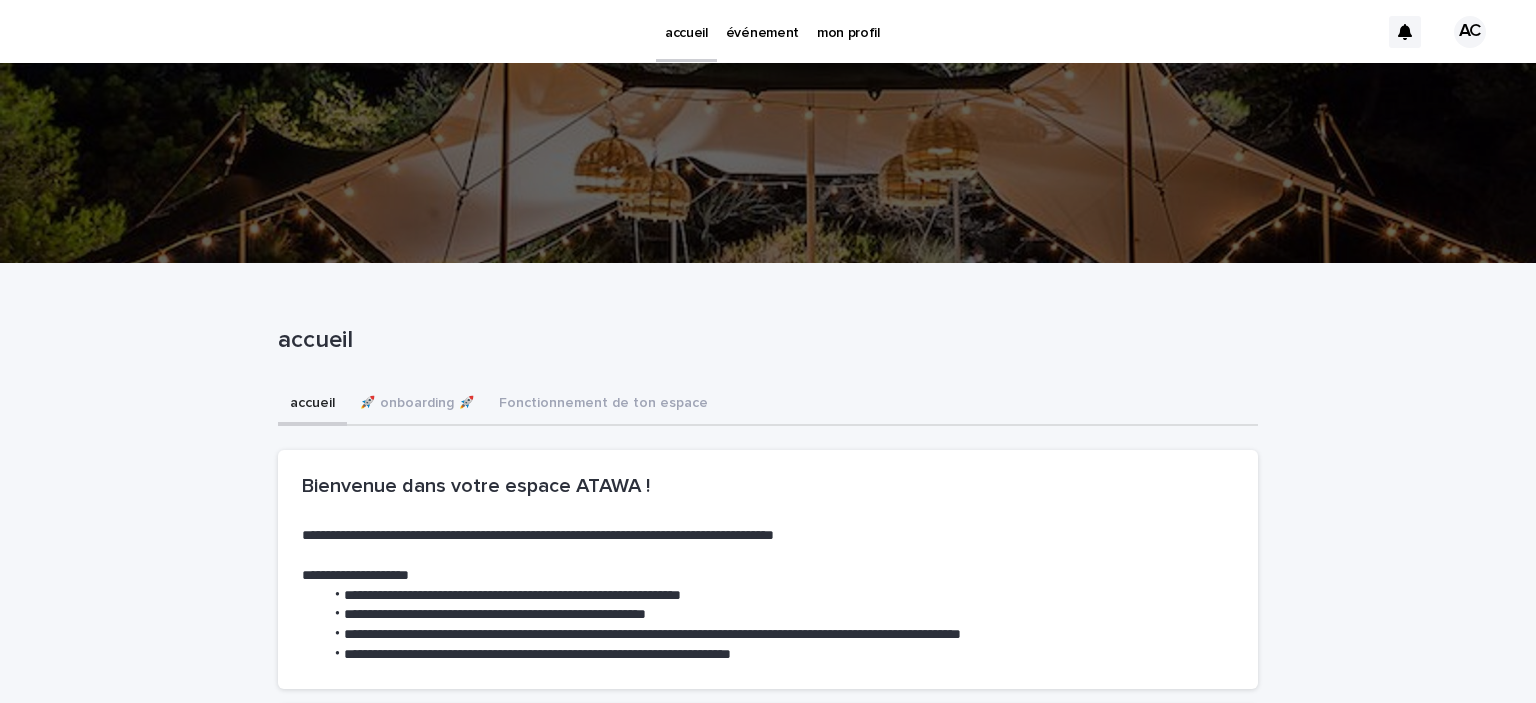 scroll, scrollTop: 0, scrollLeft: 0, axis: both 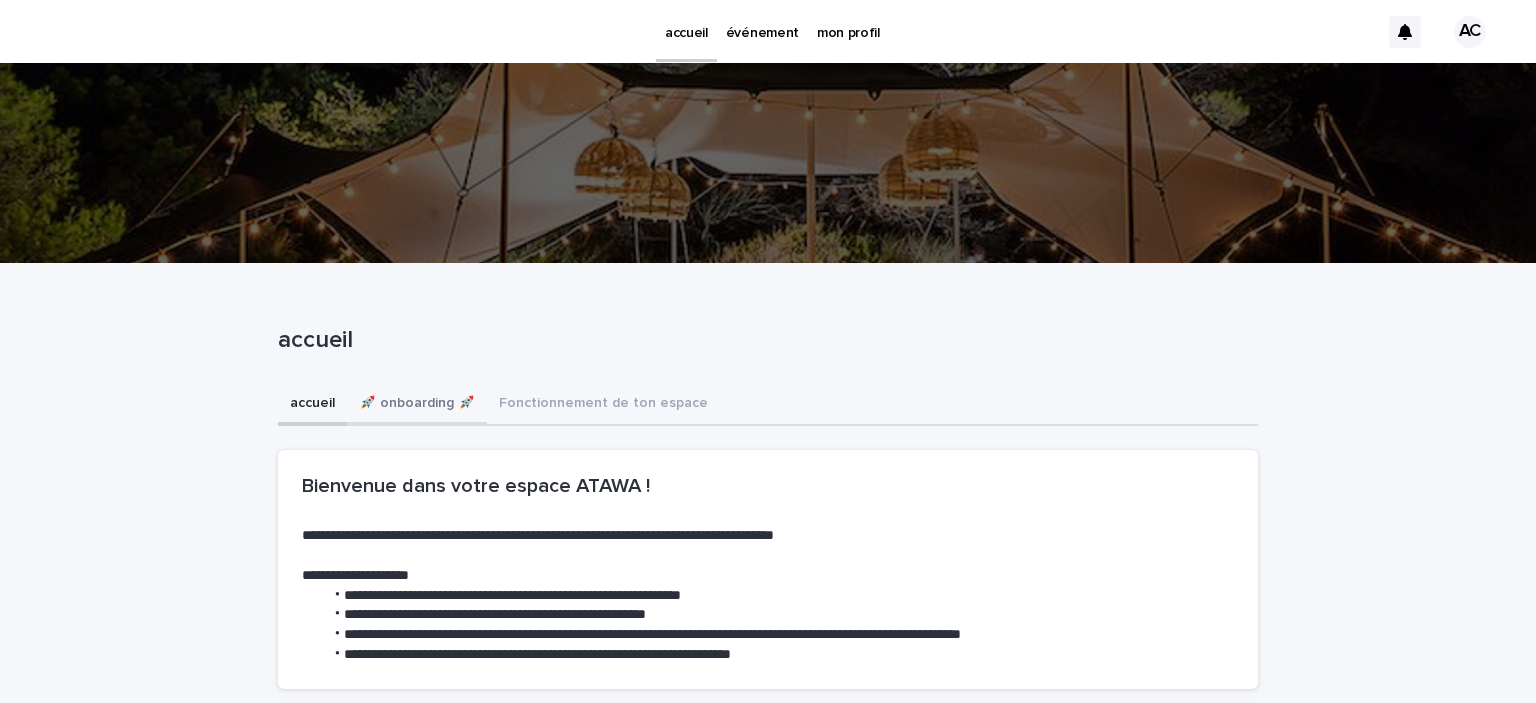 click on "🚀  onboarding  🚀" at bounding box center (417, 405) 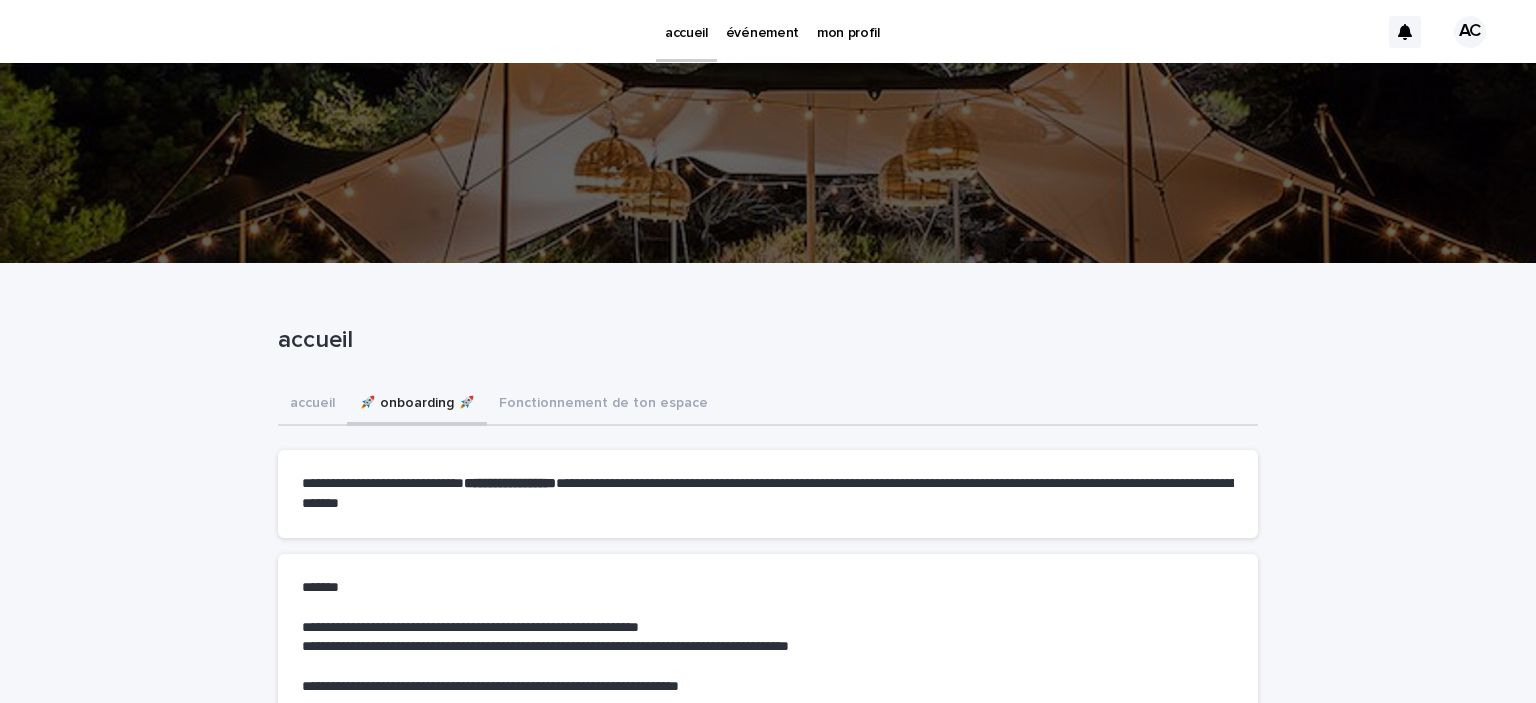 click on "événement" at bounding box center (762, 21) 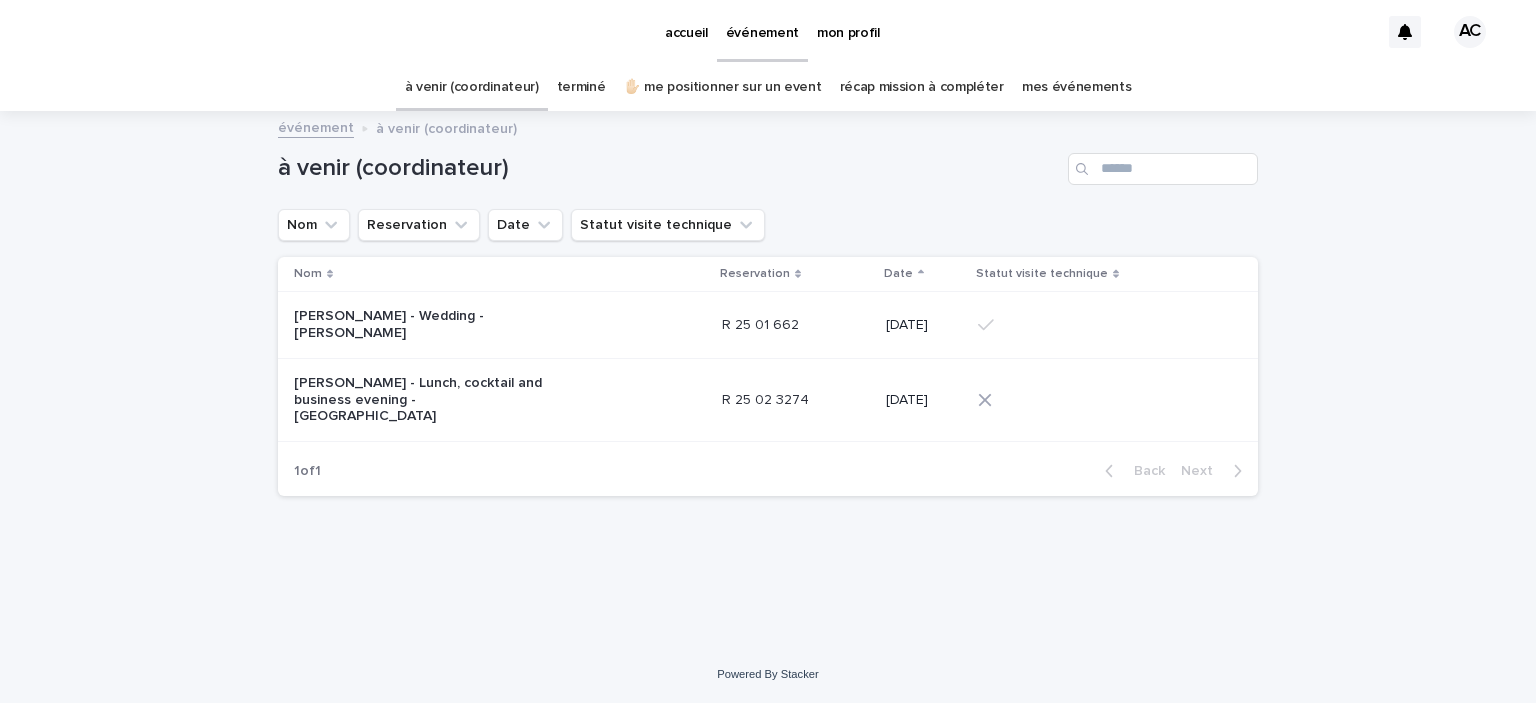 click on "[PERSON_NAME] - Lunch, cocktail and business evening - [GEOGRAPHIC_DATA]" at bounding box center [419, 400] 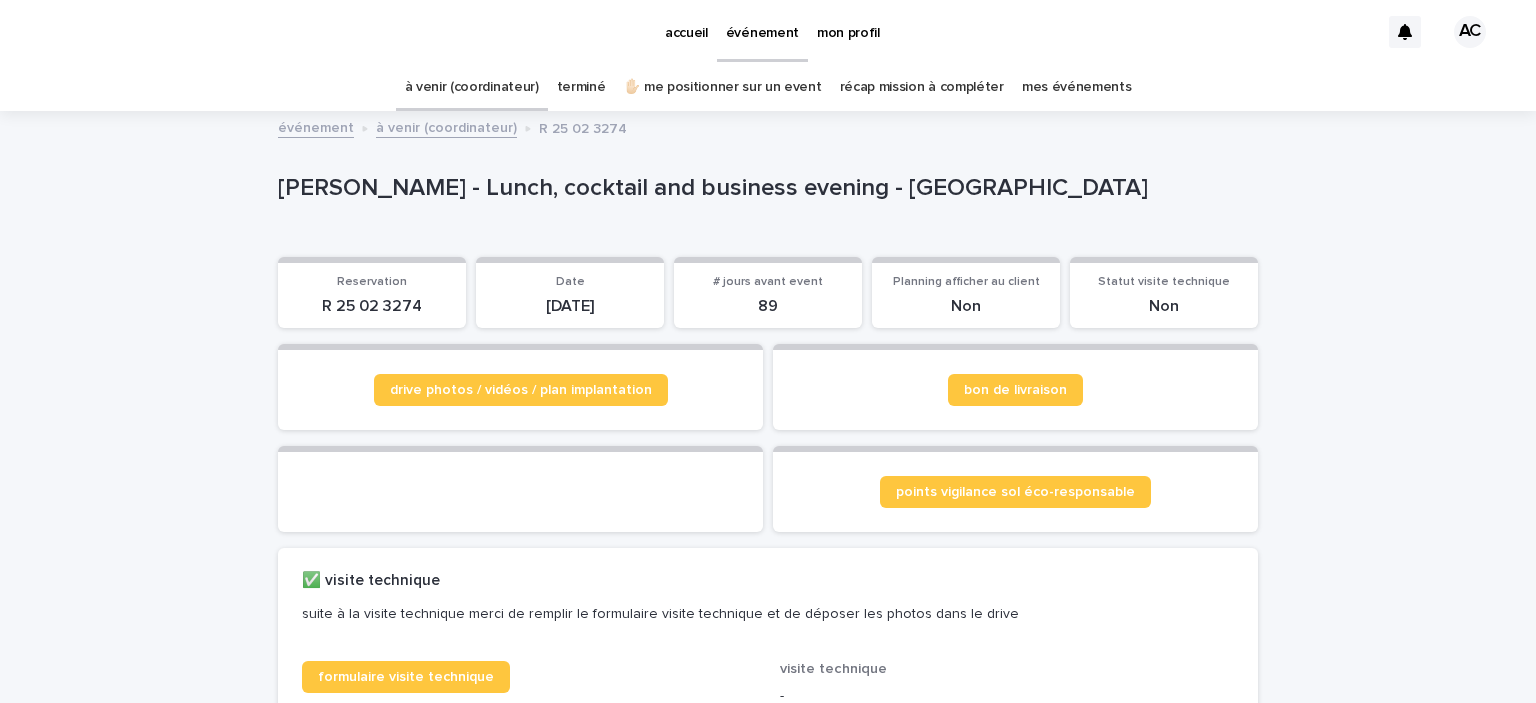 scroll, scrollTop: 86, scrollLeft: 0, axis: vertical 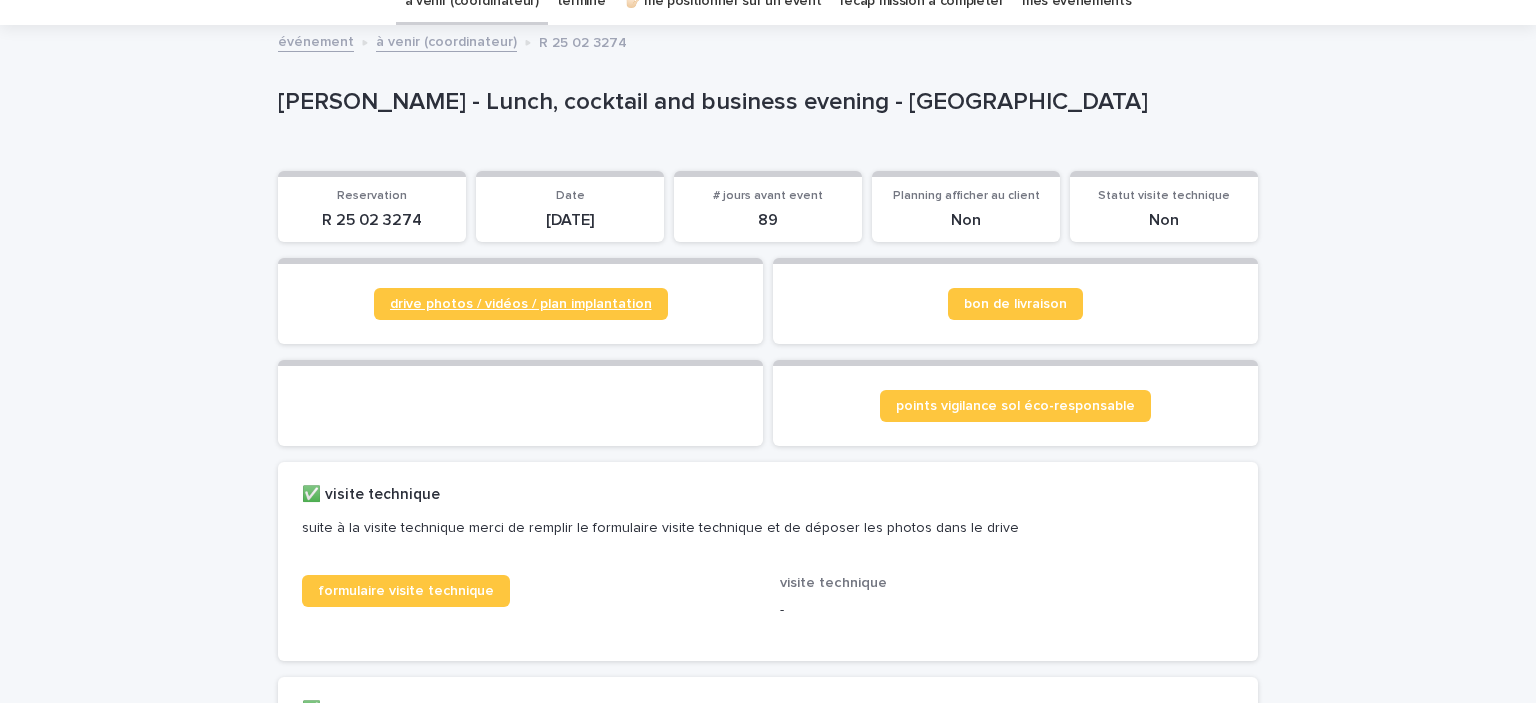 click on "drive photos / vidéos / plan implantation" at bounding box center [521, 304] 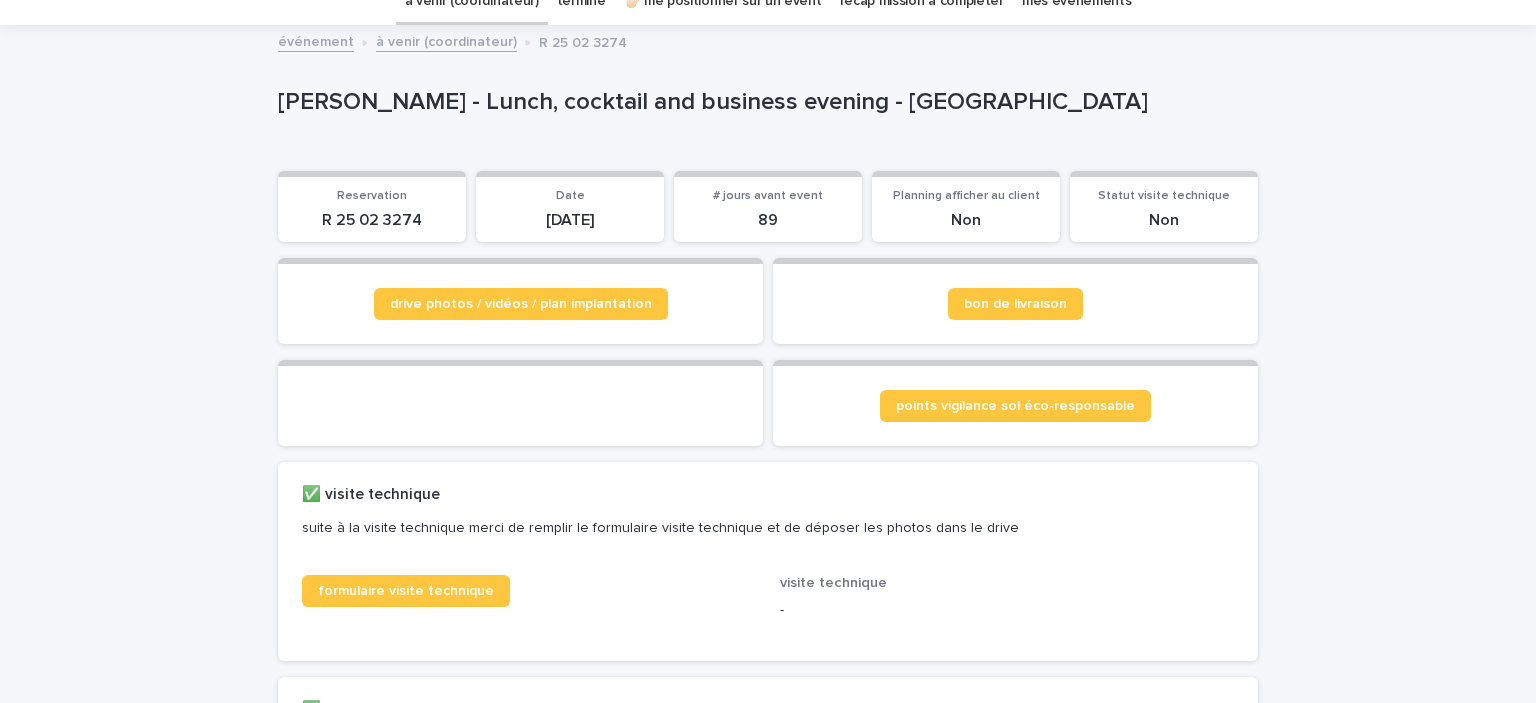 scroll, scrollTop: 173, scrollLeft: 0, axis: vertical 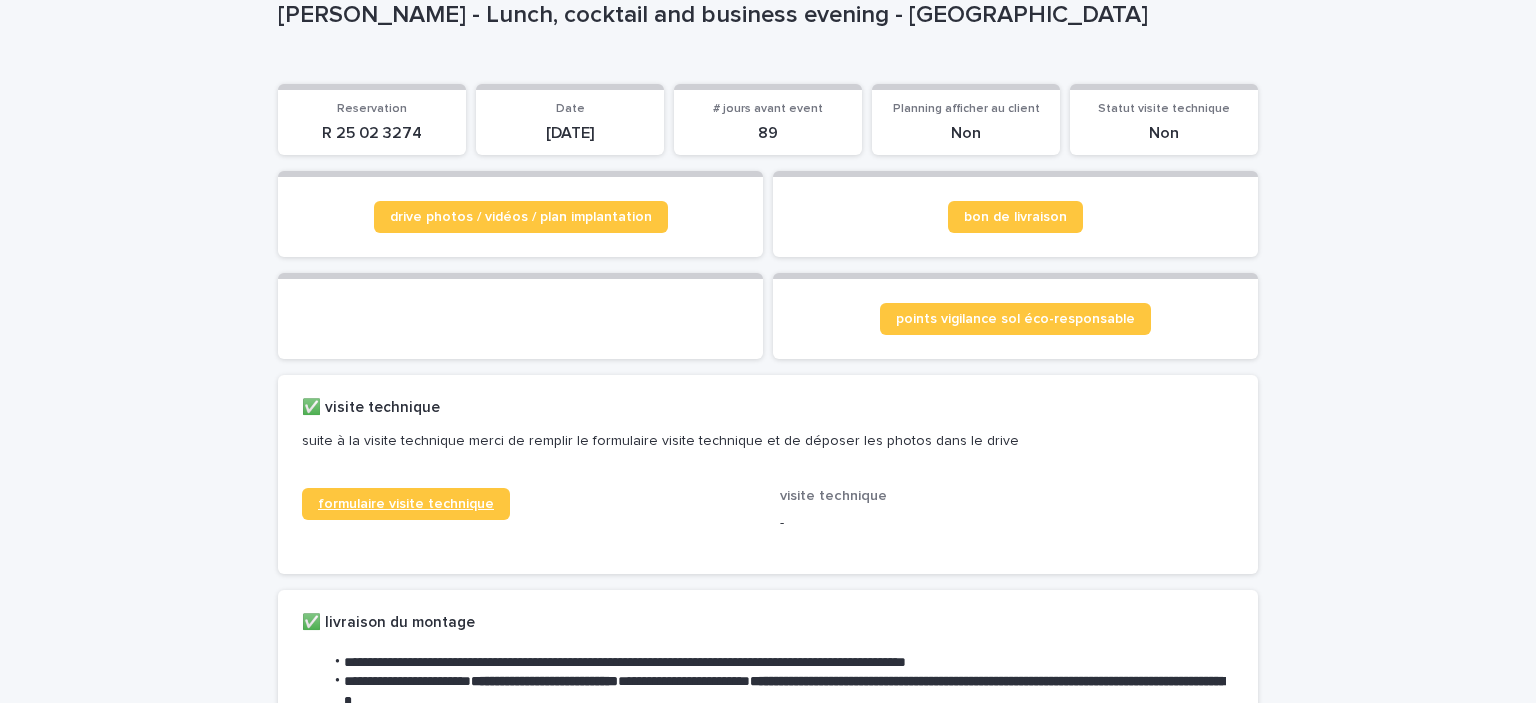 click on "formulaire visite technique" at bounding box center (406, 504) 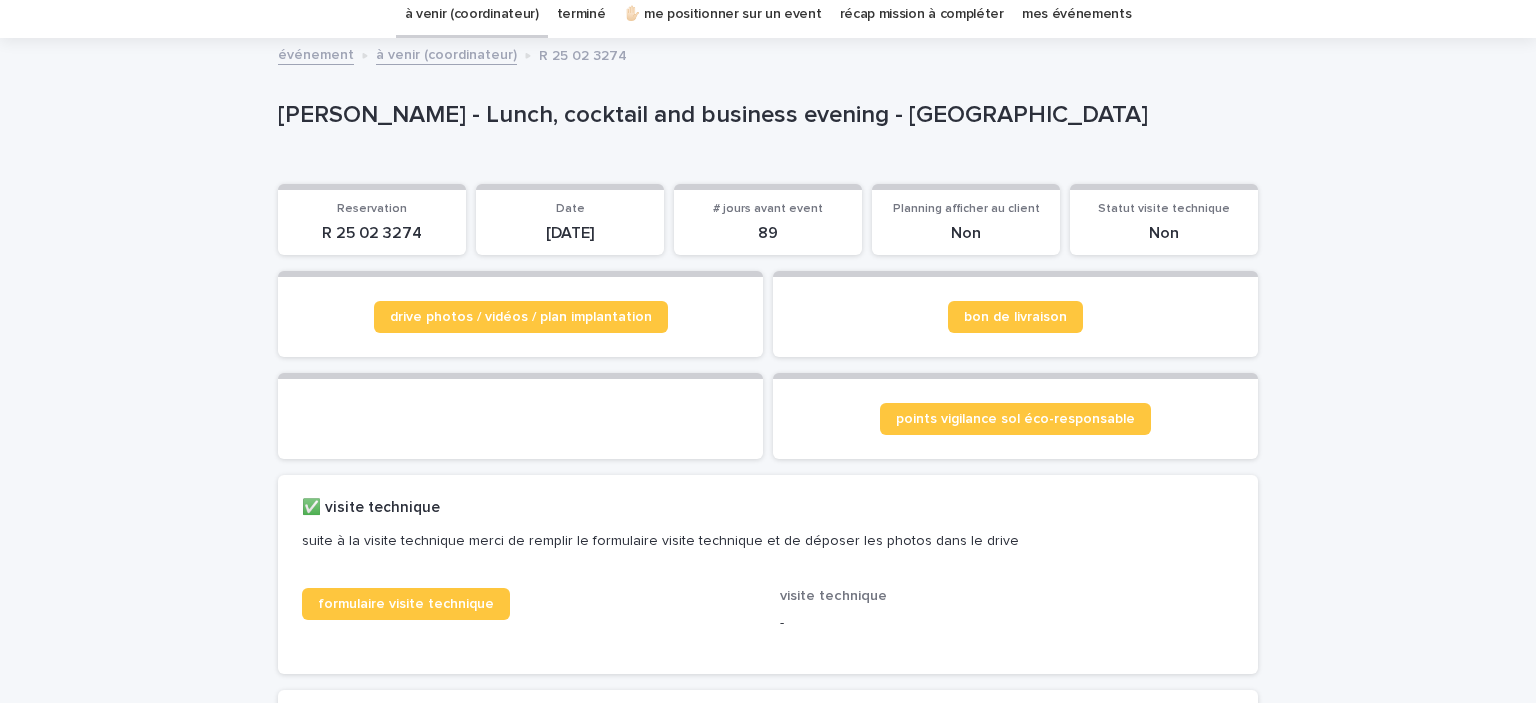 scroll, scrollTop: 0, scrollLeft: 0, axis: both 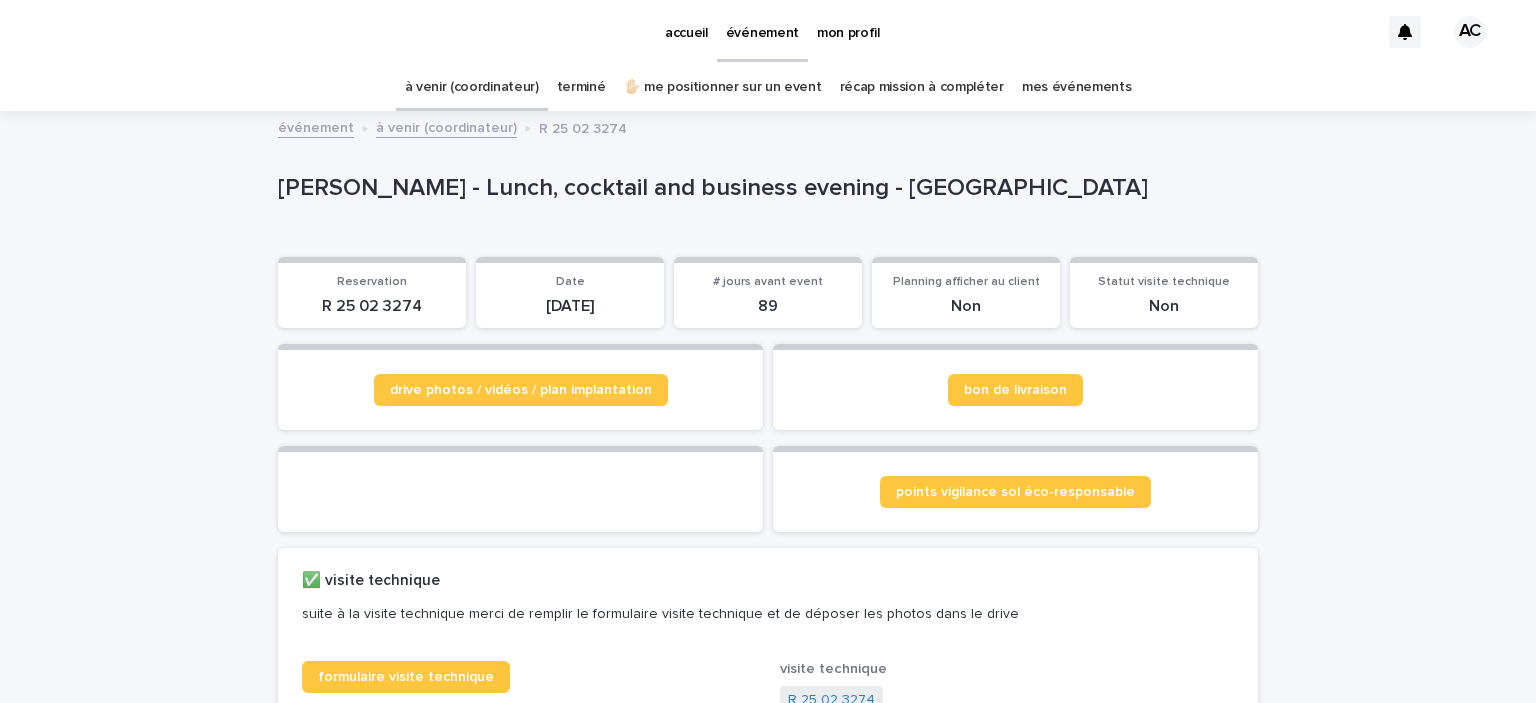 click on "terminé" at bounding box center [581, 87] 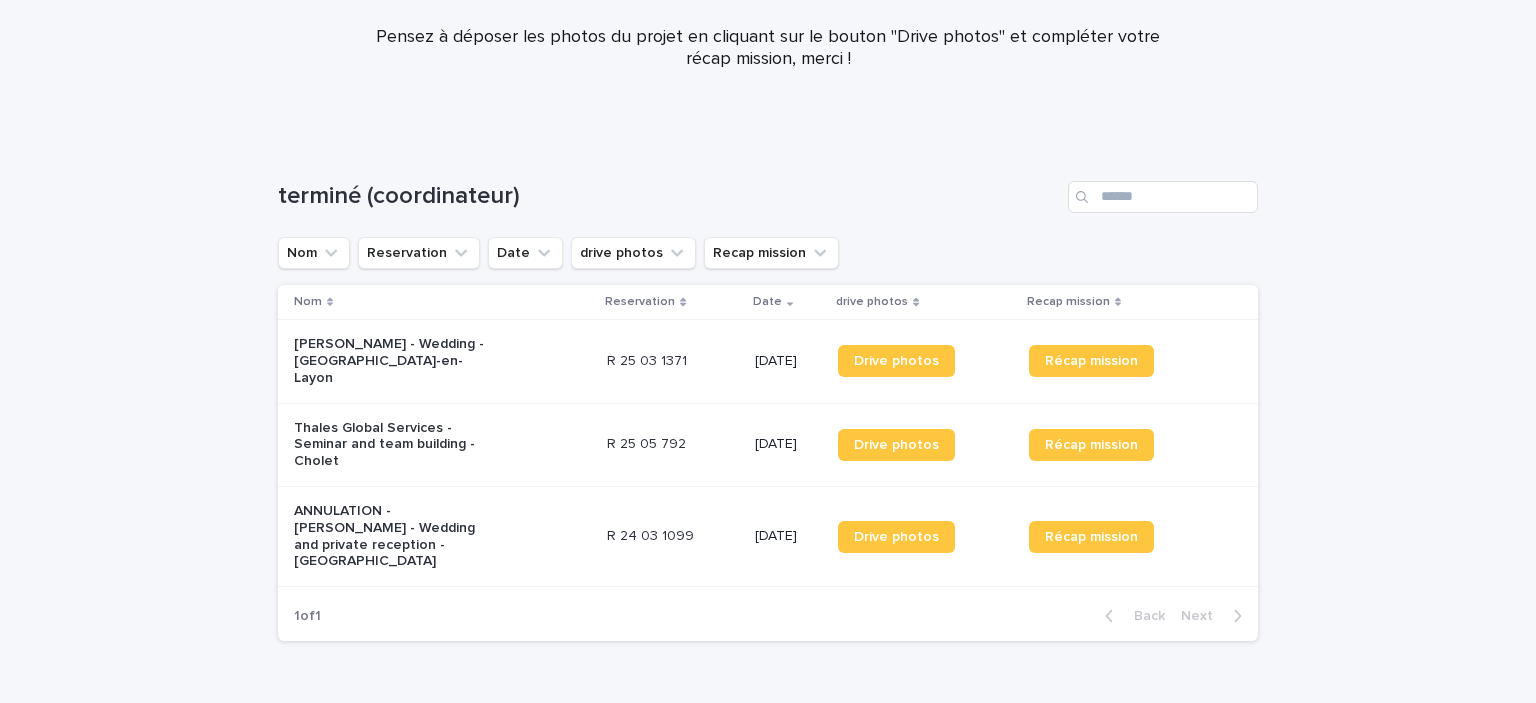 scroll, scrollTop: 173, scrollLeft: 0, axis: vertical 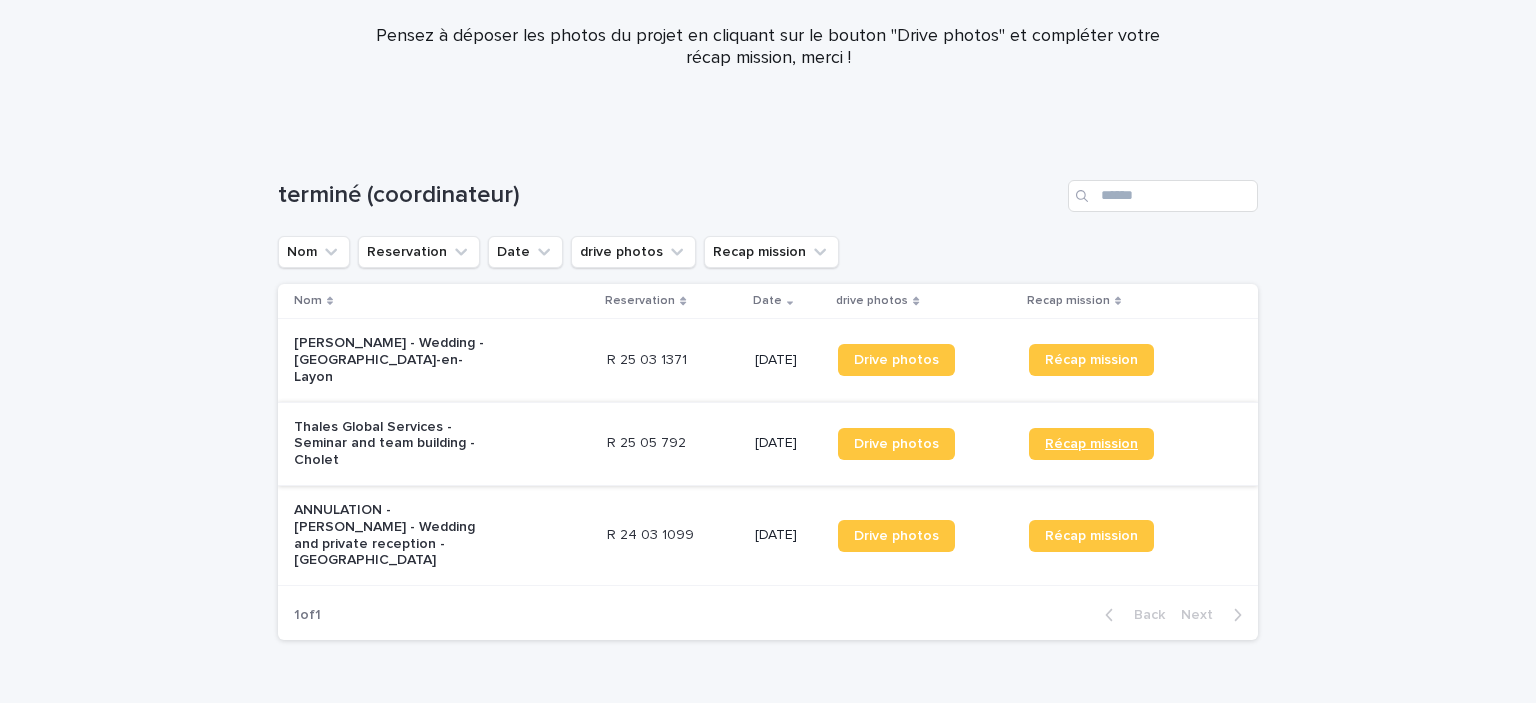 click on "Récap mission" at bounding box center (1091, 444) 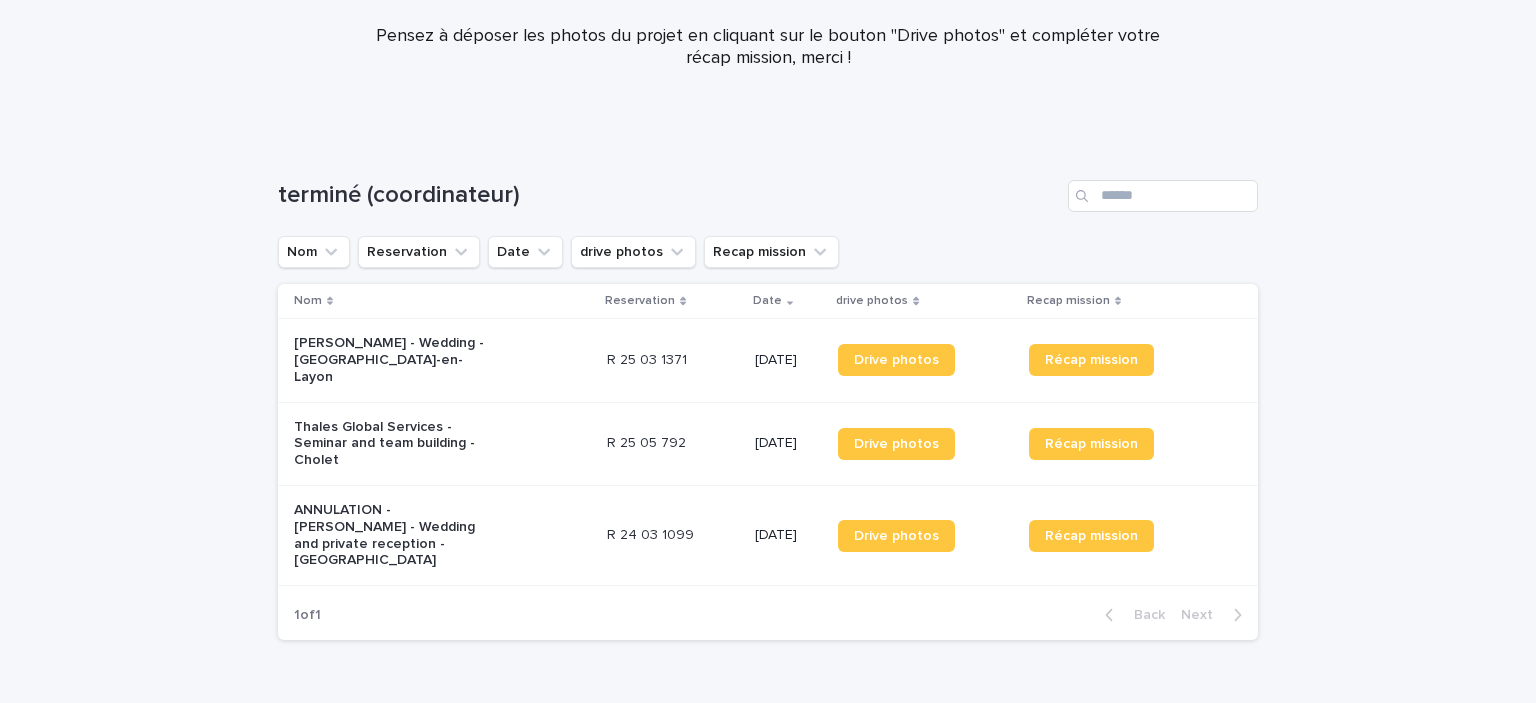 click on "Thales Global Services - Seminar and team building - Cholet" at bounding box center [394, 444] 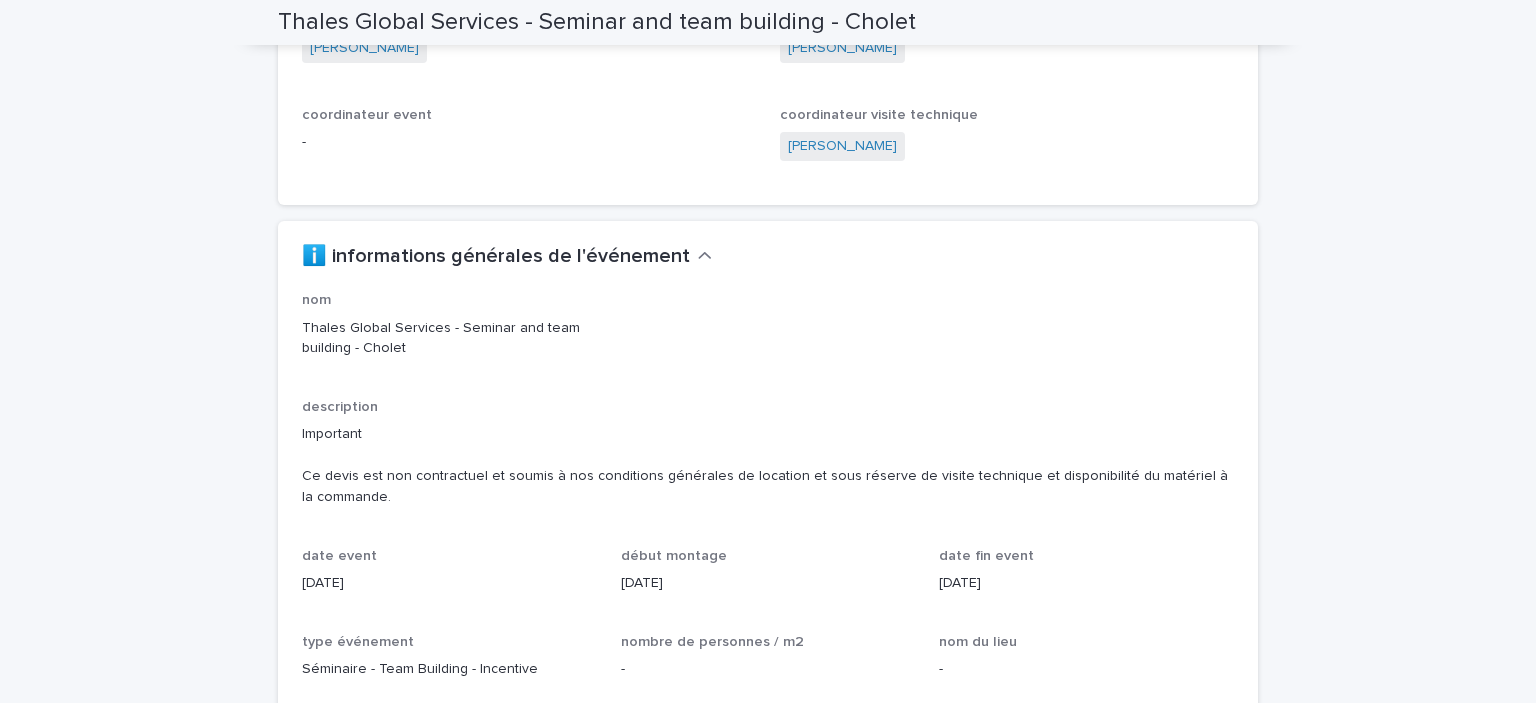 scroll, scrollTop: 1901, scrollLeft: 0, axis: vertical 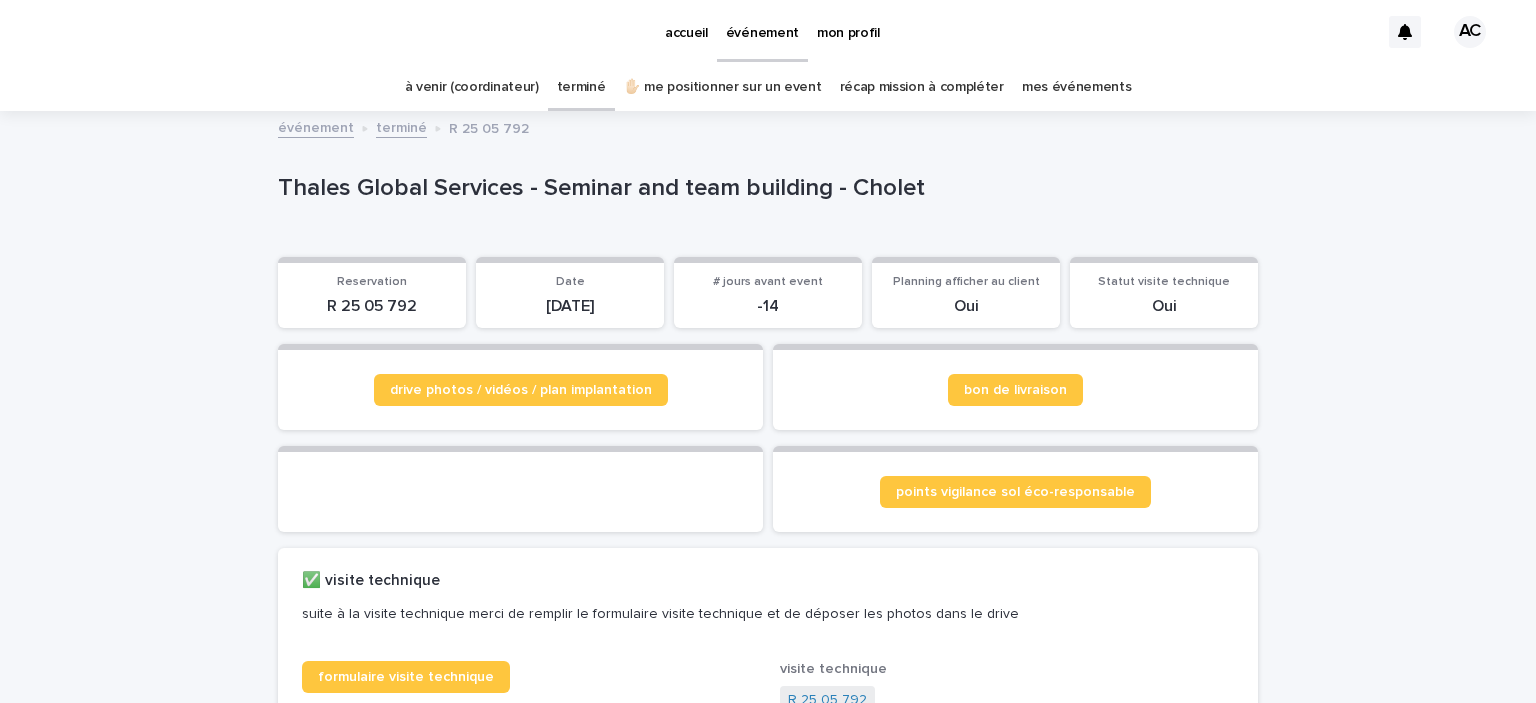 click on "terminé" at bounding box center [581, 87] 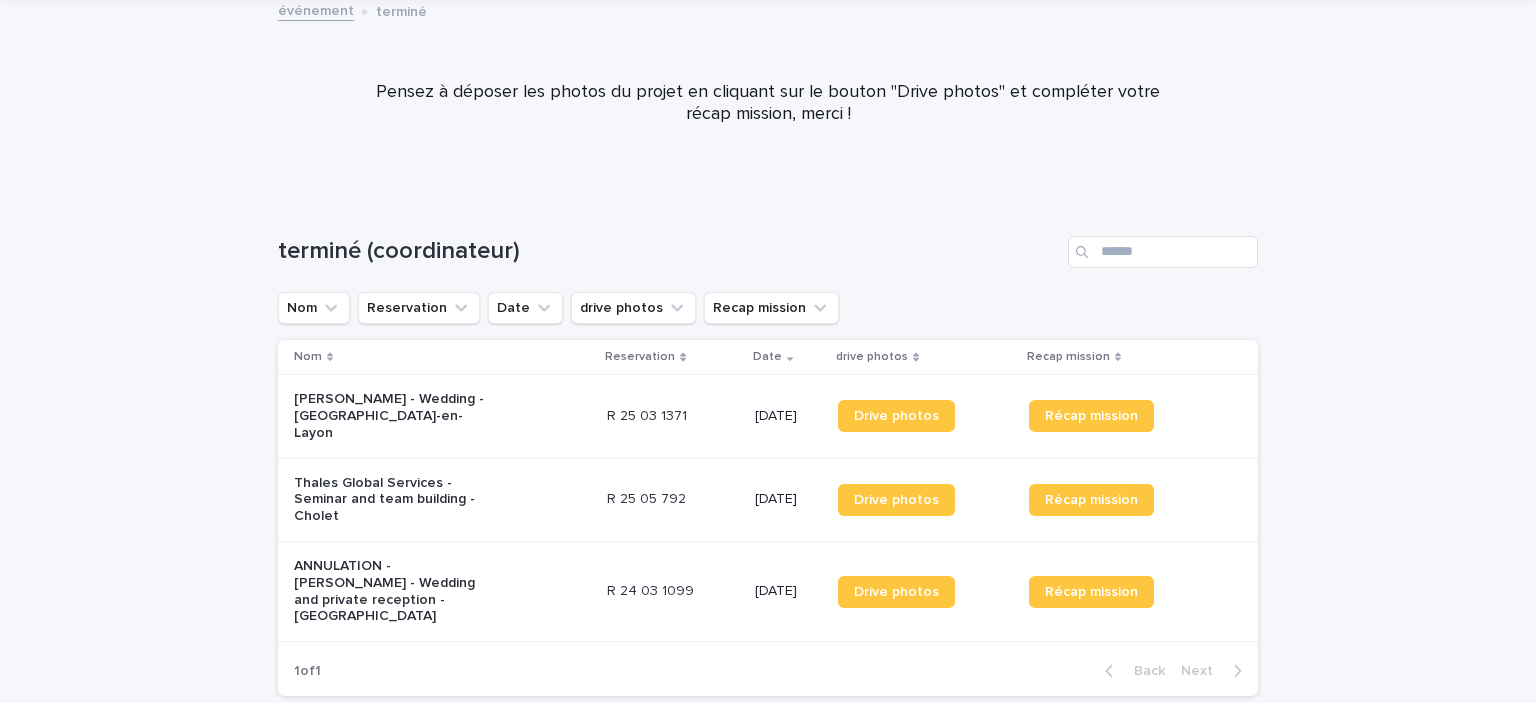 scroll, scrollTop: 248, scrollLeft: 0, axis: vertical 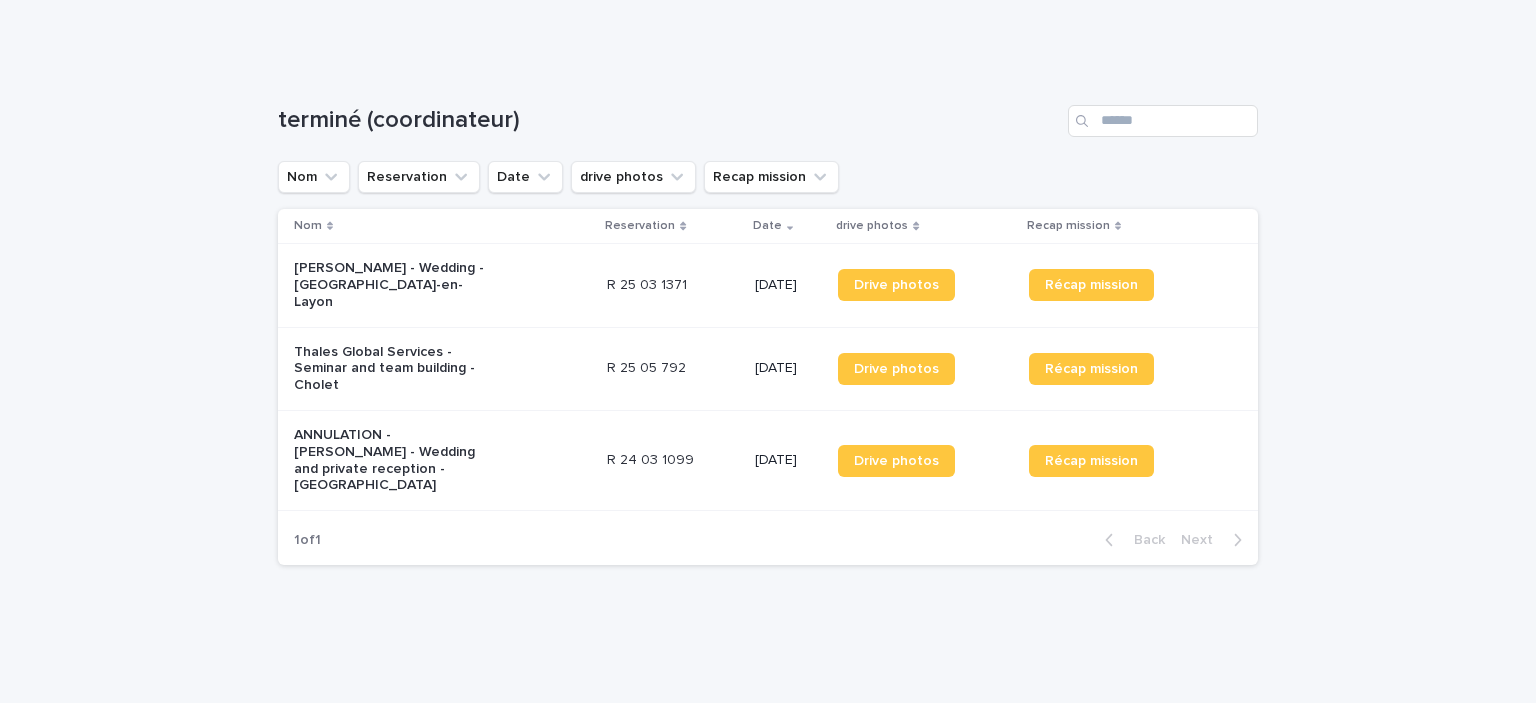 click on "ANNULATION - [PERSON_NAME] - Wedding and private reception - [GEOGRAPHIC_DATA]" at bounding box center (394, 460) 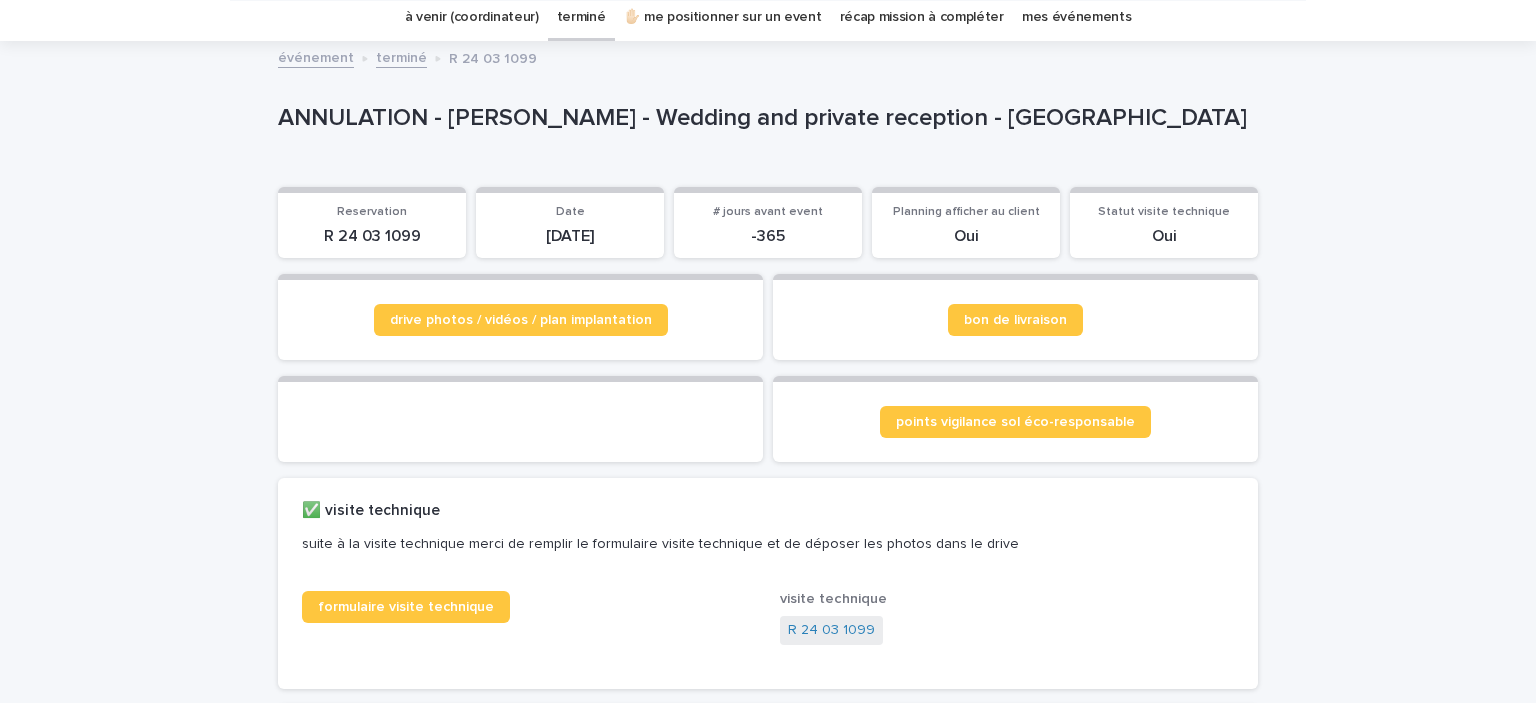 scroll, scrollTop: 62, scrollLeft: 0, axis: vertical 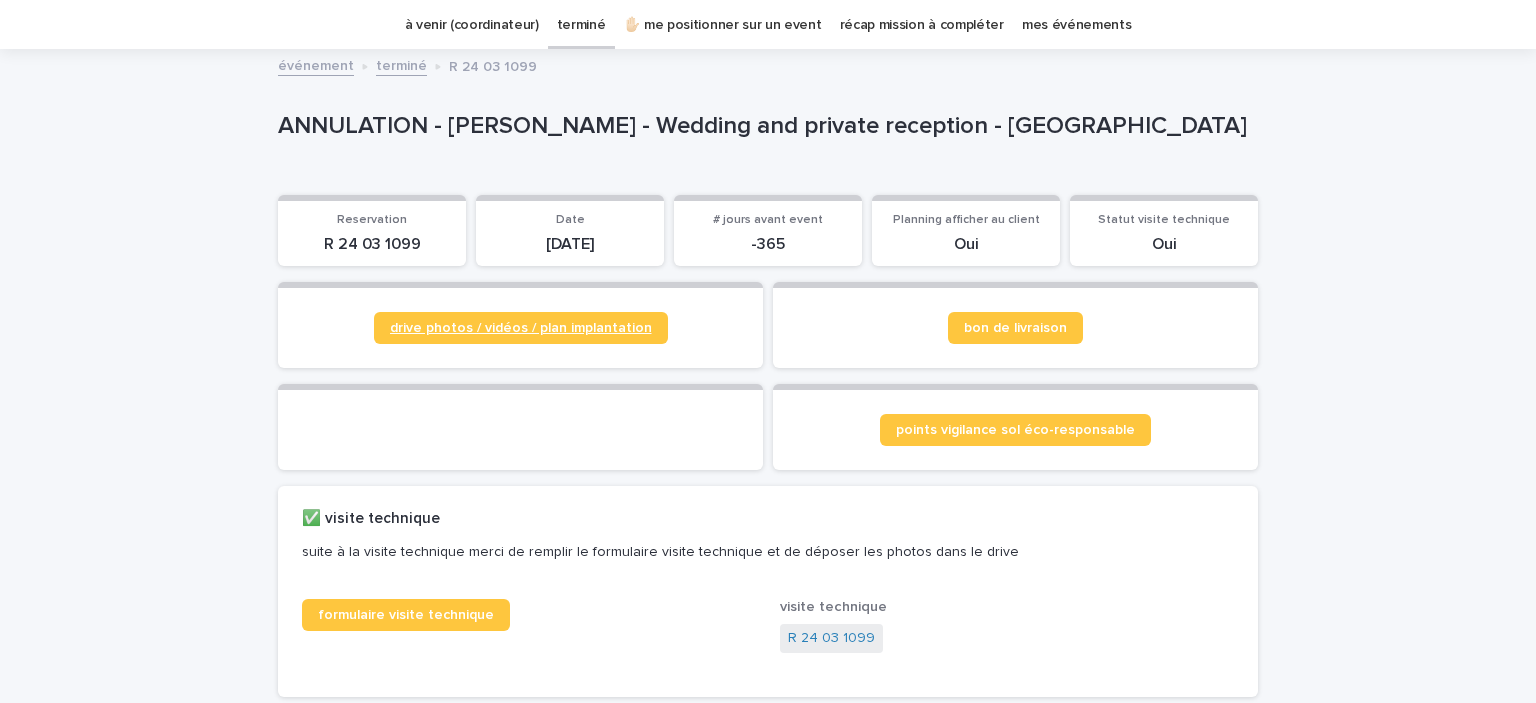 click on "drive photos / vidéos / plan implantation" at bounding box center (521, 328) 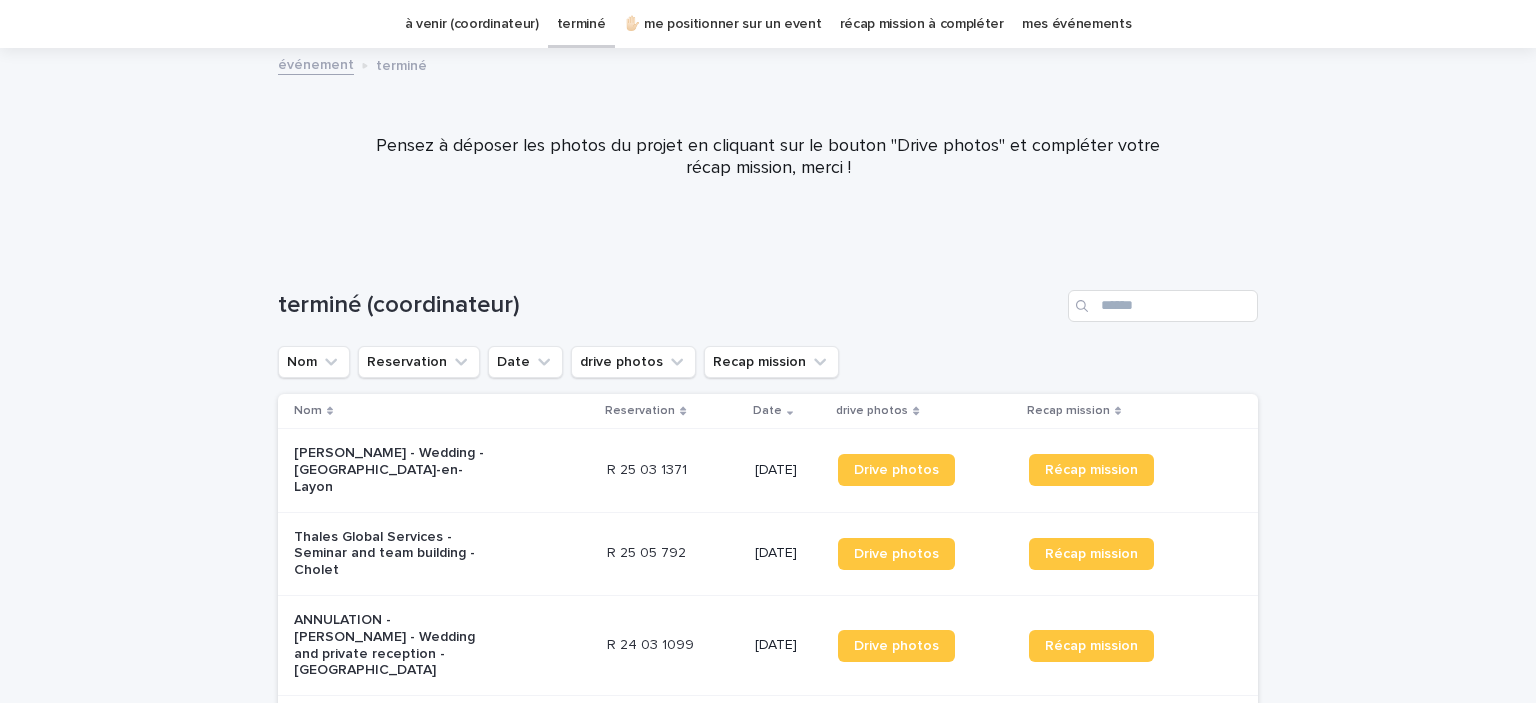 scroll, scrollTop: 64, scrollLeft: 0, axis: vertical 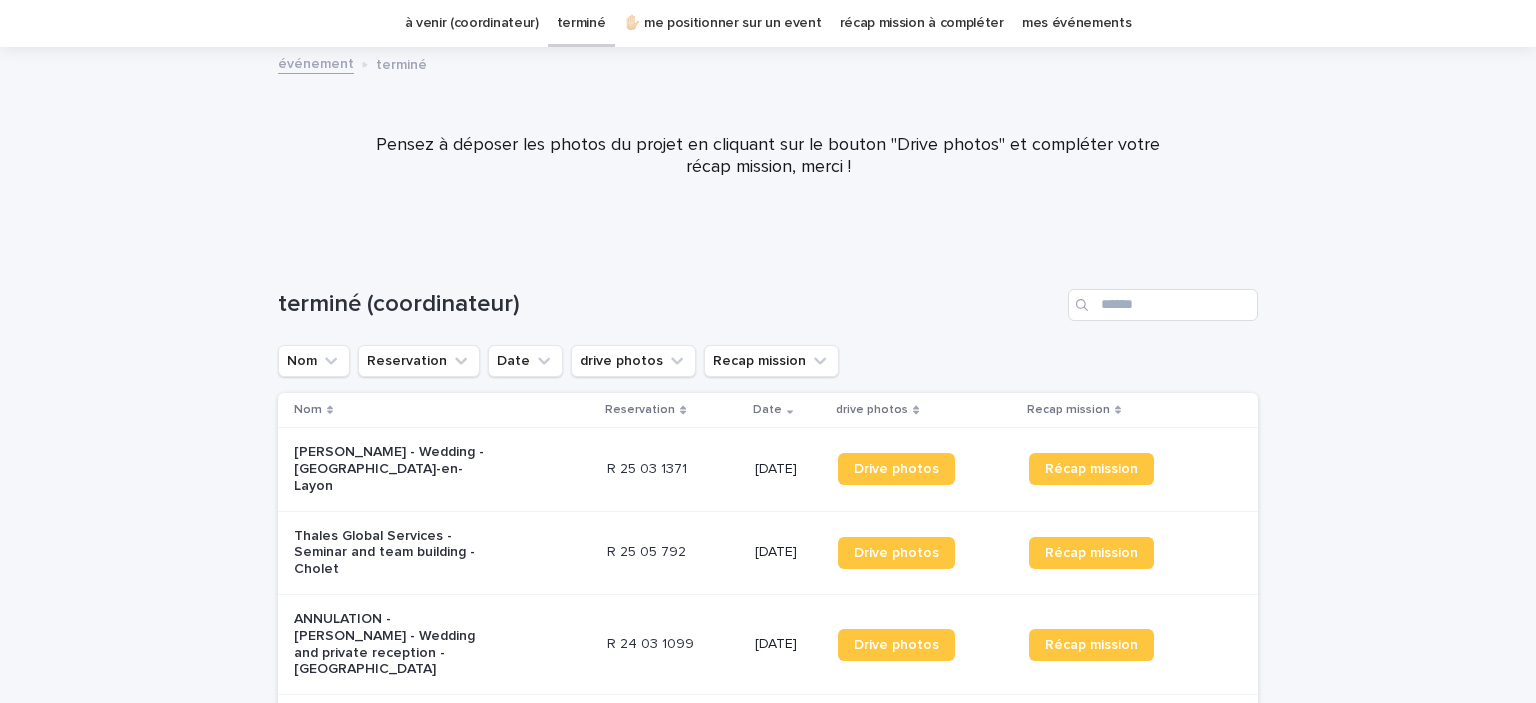 click on "à venir (coordinateur)" at bounding box center (472, 23) 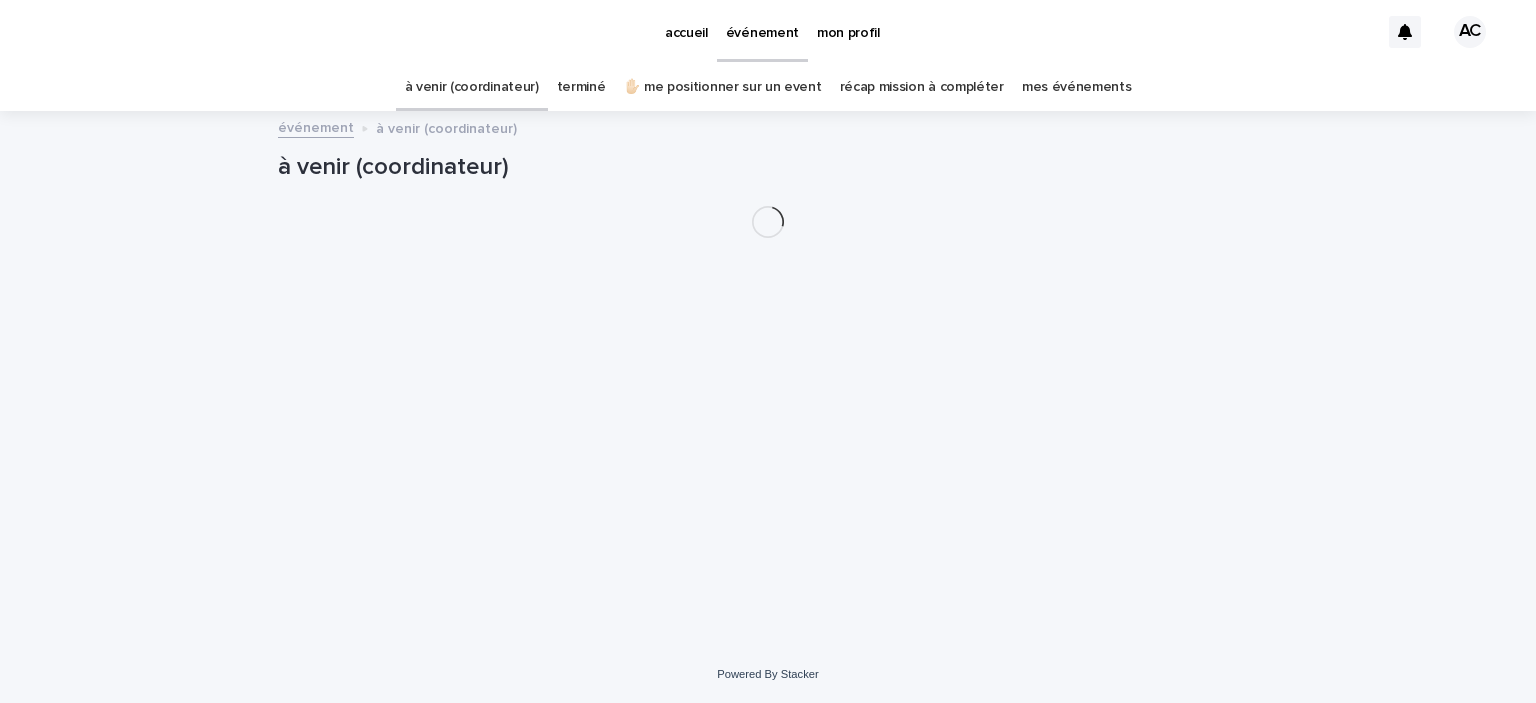 scroll, scrollTop: 0, scrollLeft: 0, axis: both 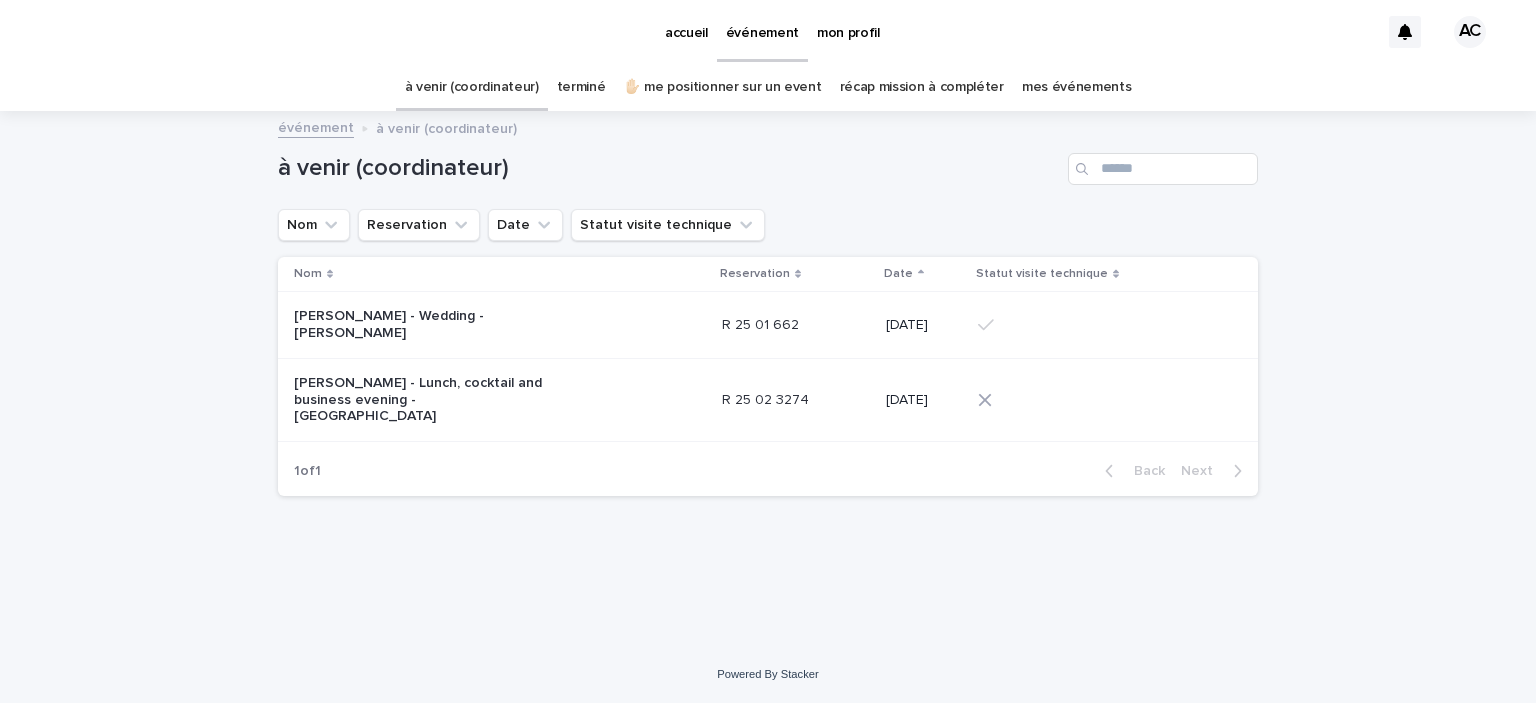 click on "✋🏻 me positionner sur un event" at bounding box center (723, 87) 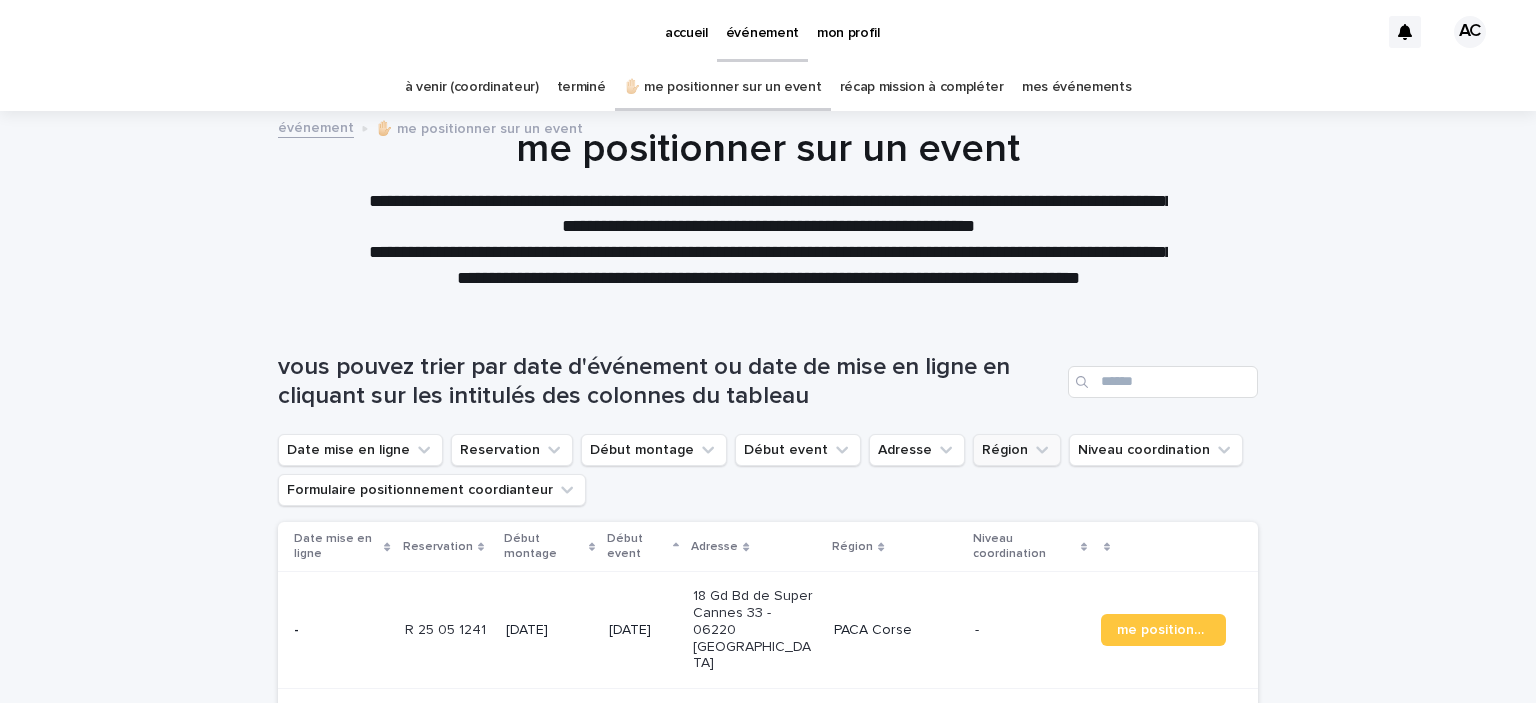 click 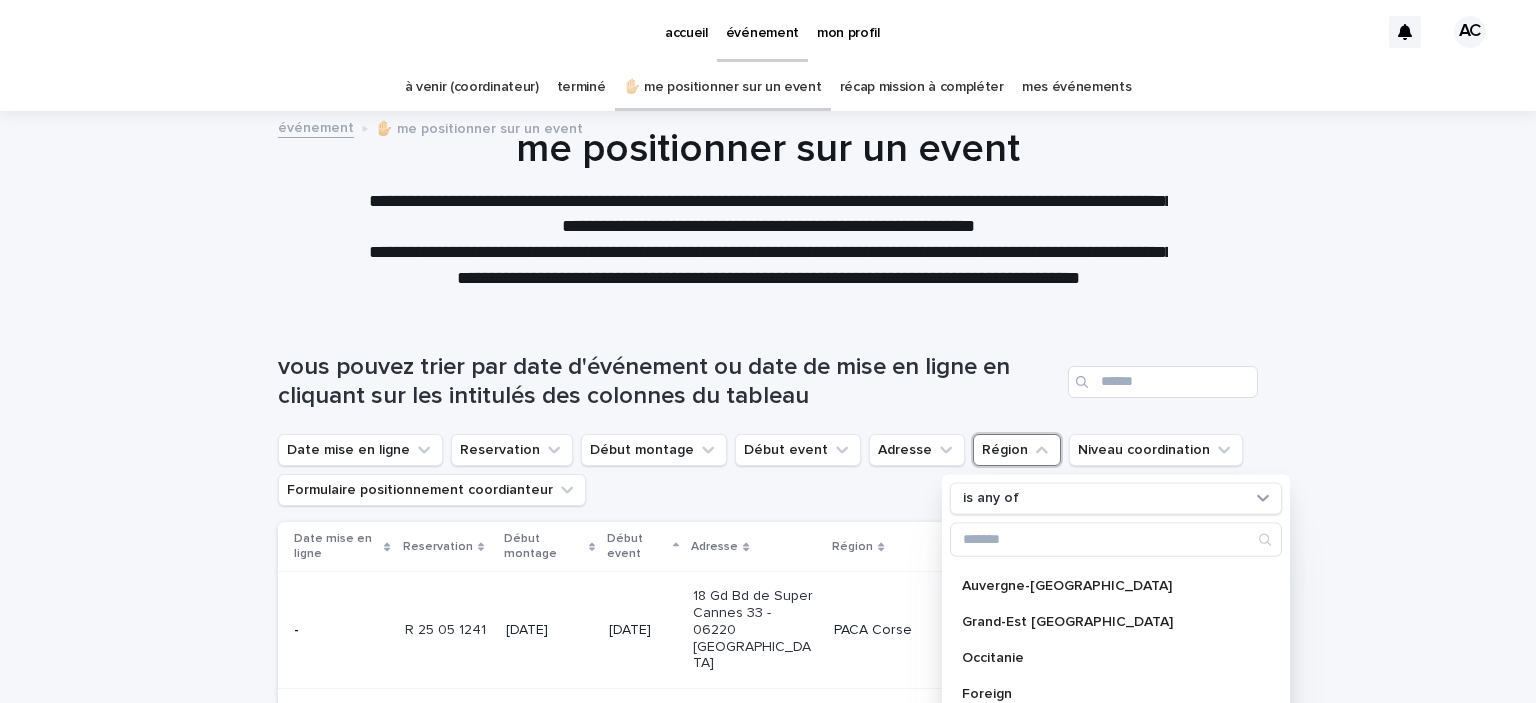 scroll, scrollTop: 86, scrollLeft: 0, axis: vertical 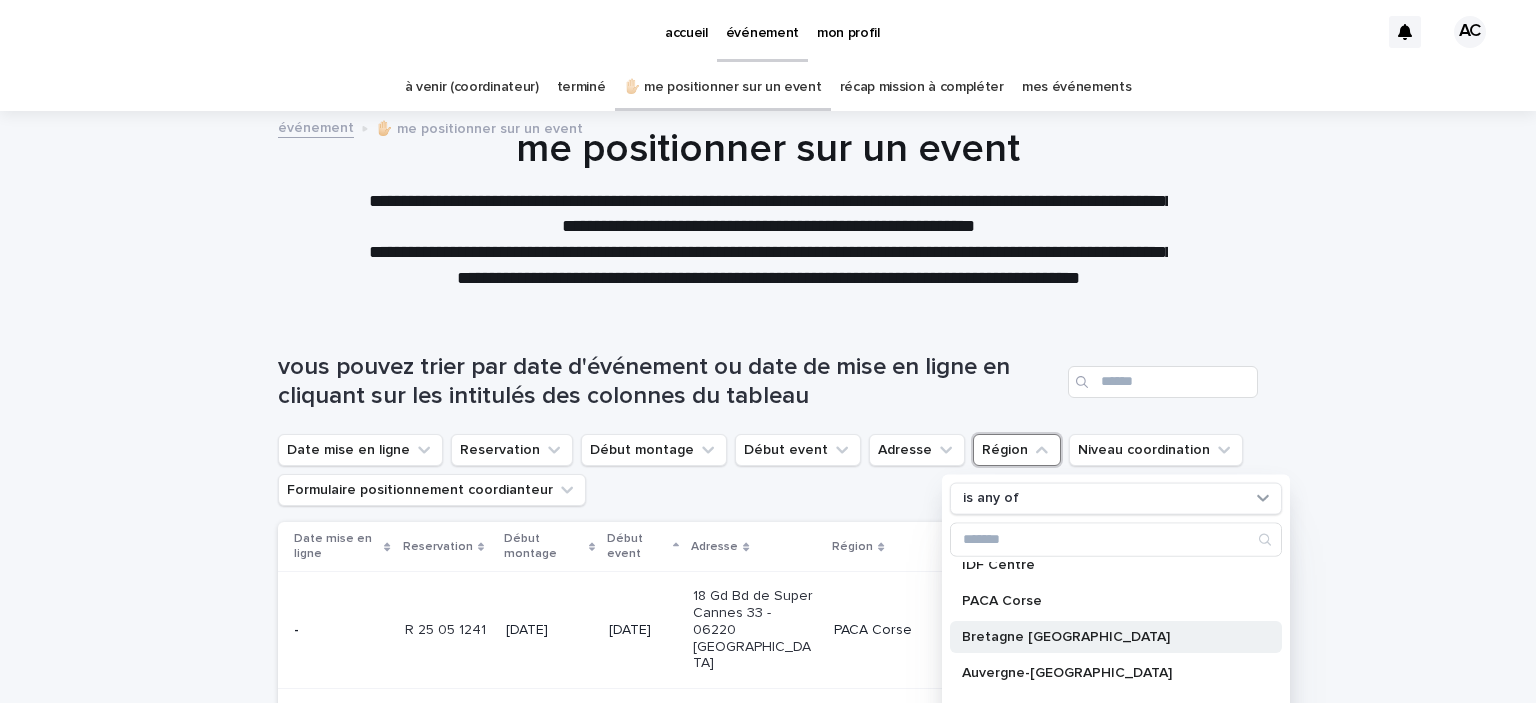 click on "Bretagne [GEOGRAPHIC_DATA]" at bounding box center (1116, 636) 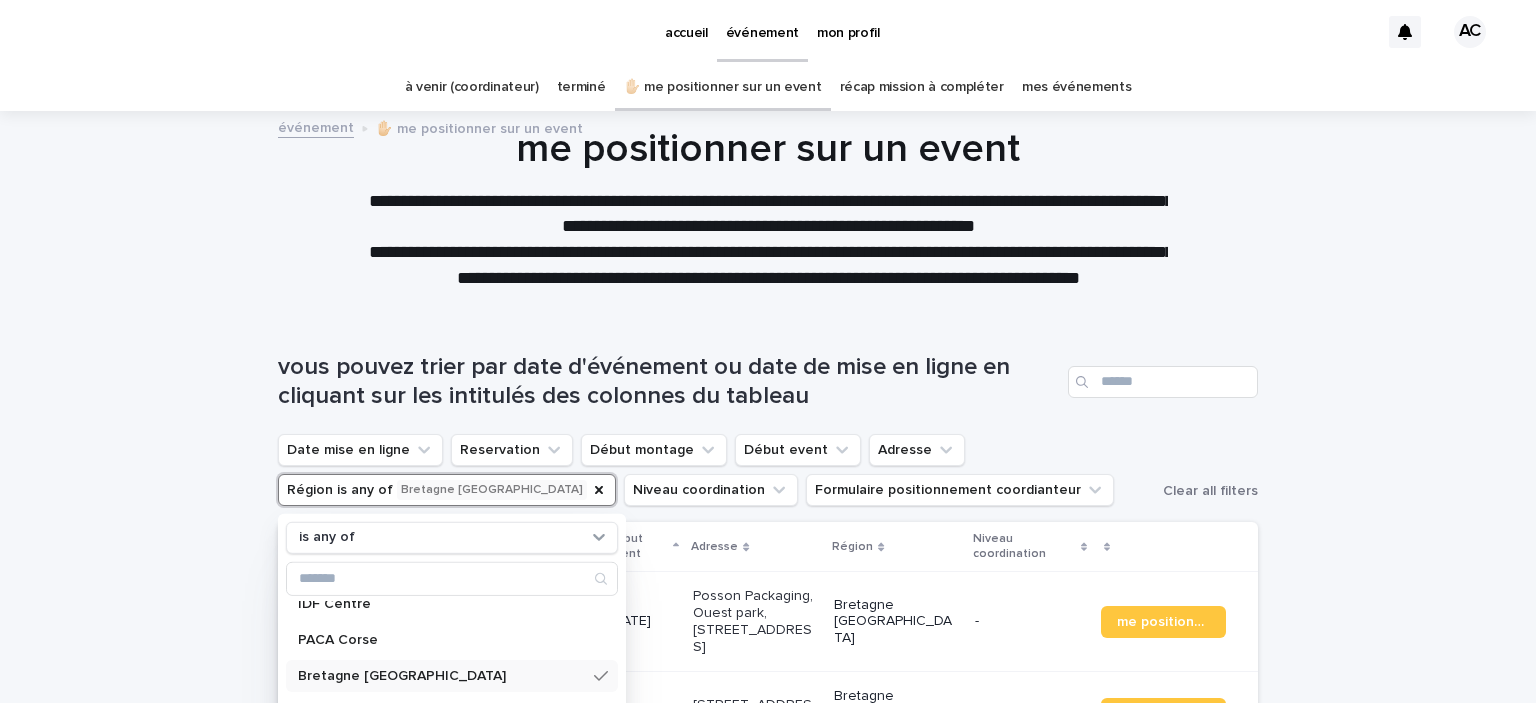 scroll, scrollTop: 86, scrollLeft: 0, axis: vertical 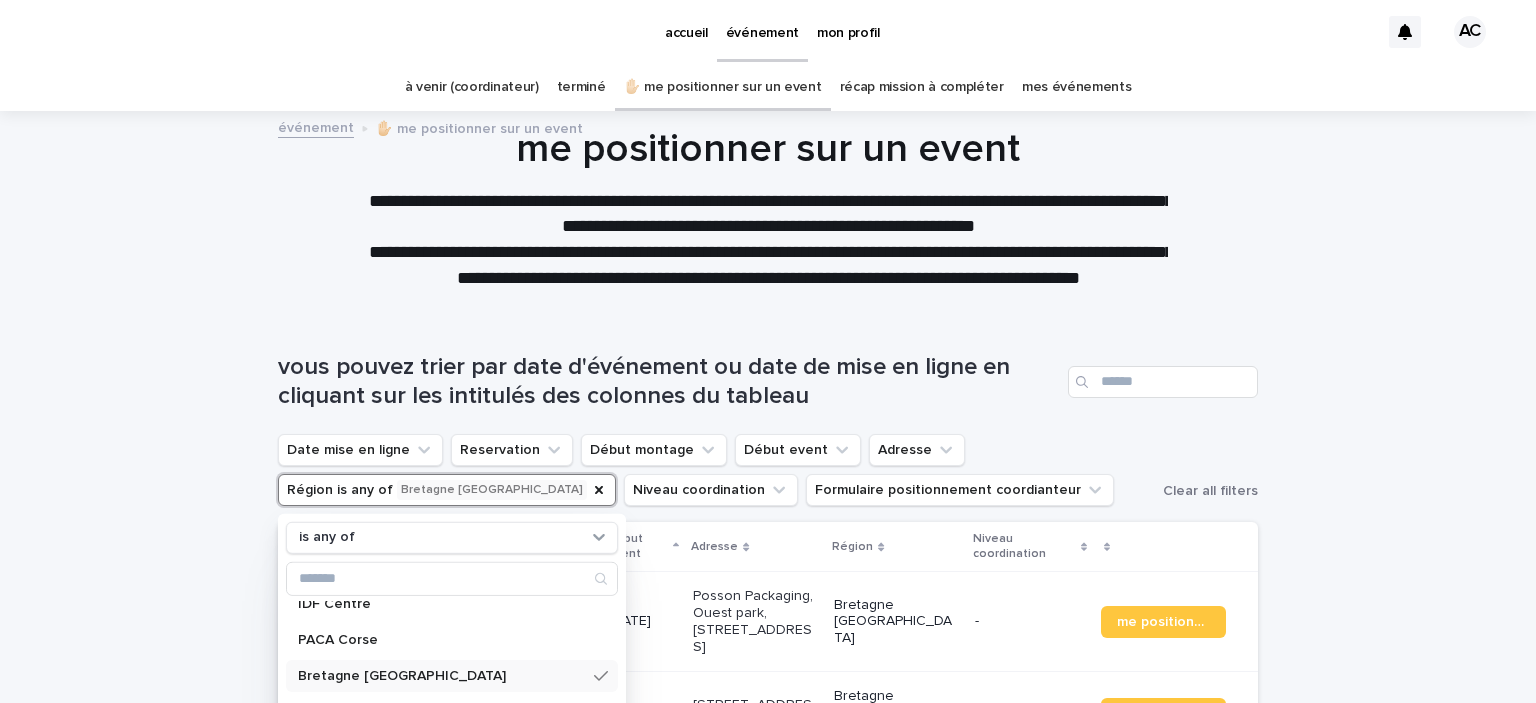 click on "vous pouvez trier par date d'événement ou date de mise en ligne en cliquant sur les intitulés des colonnes du tableau" at bounding box center [768, 382] 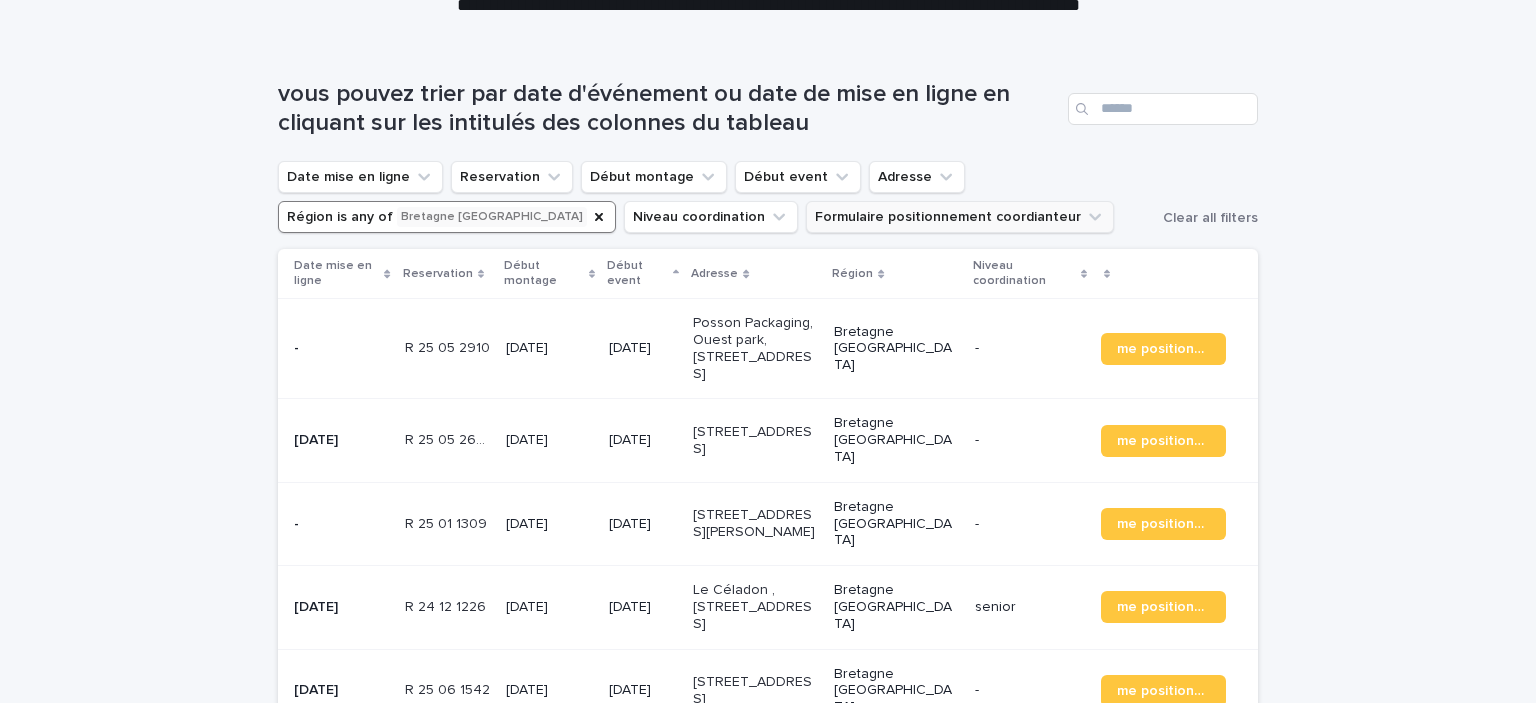 scroll, scrollTop: 346, scrollLeft: 0, axis: vertical 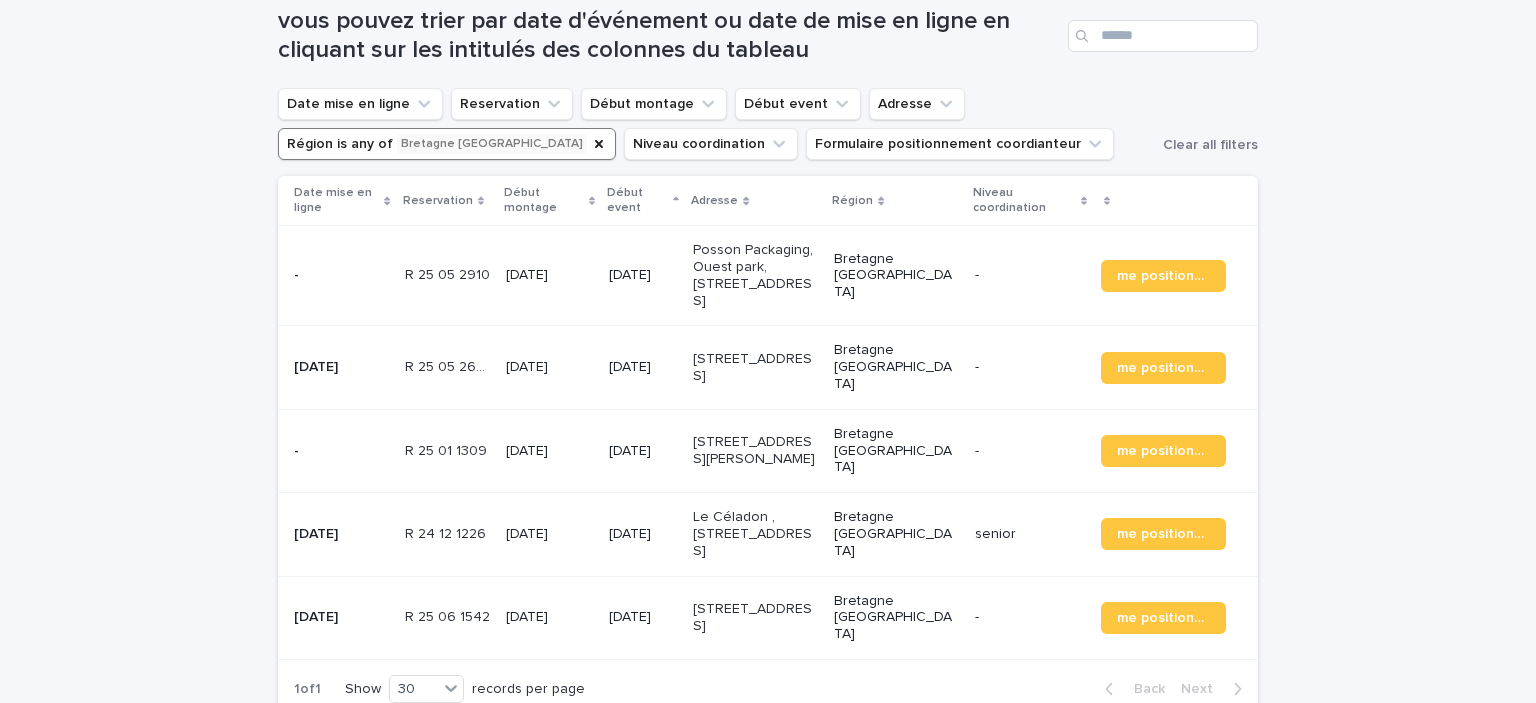 click on "[DATE]" at bounding box center [549, 367] 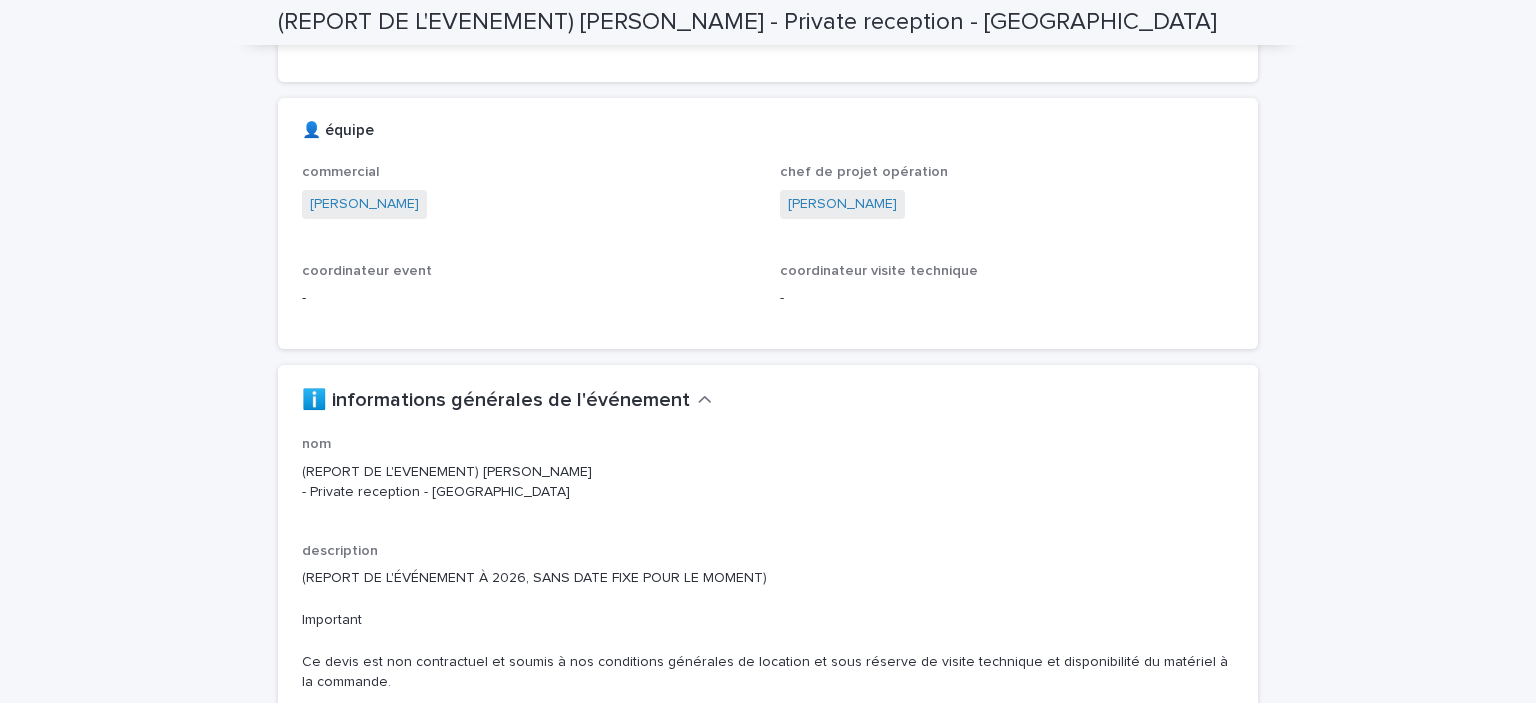 scroll, scrollTop: 1555, scrollLeft: 0, axis: vertical 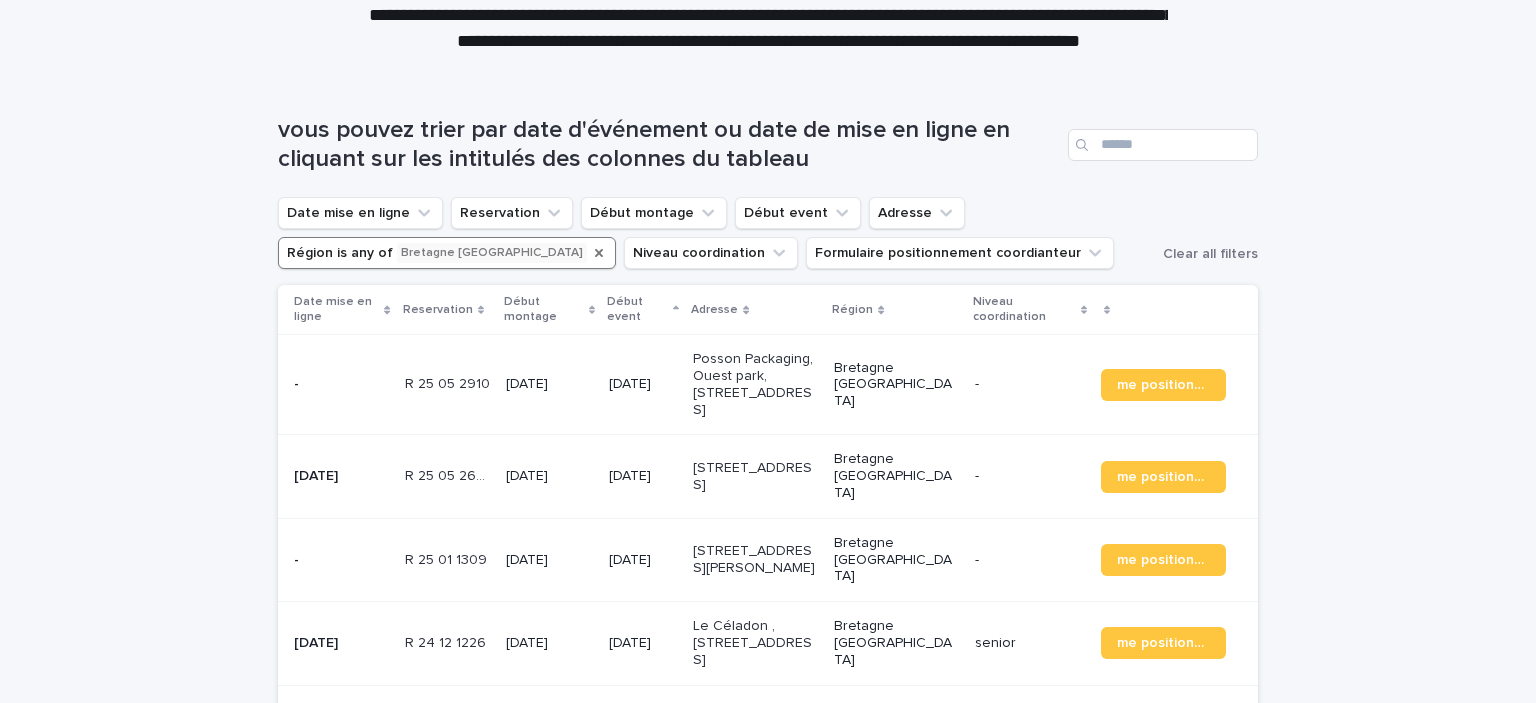 click 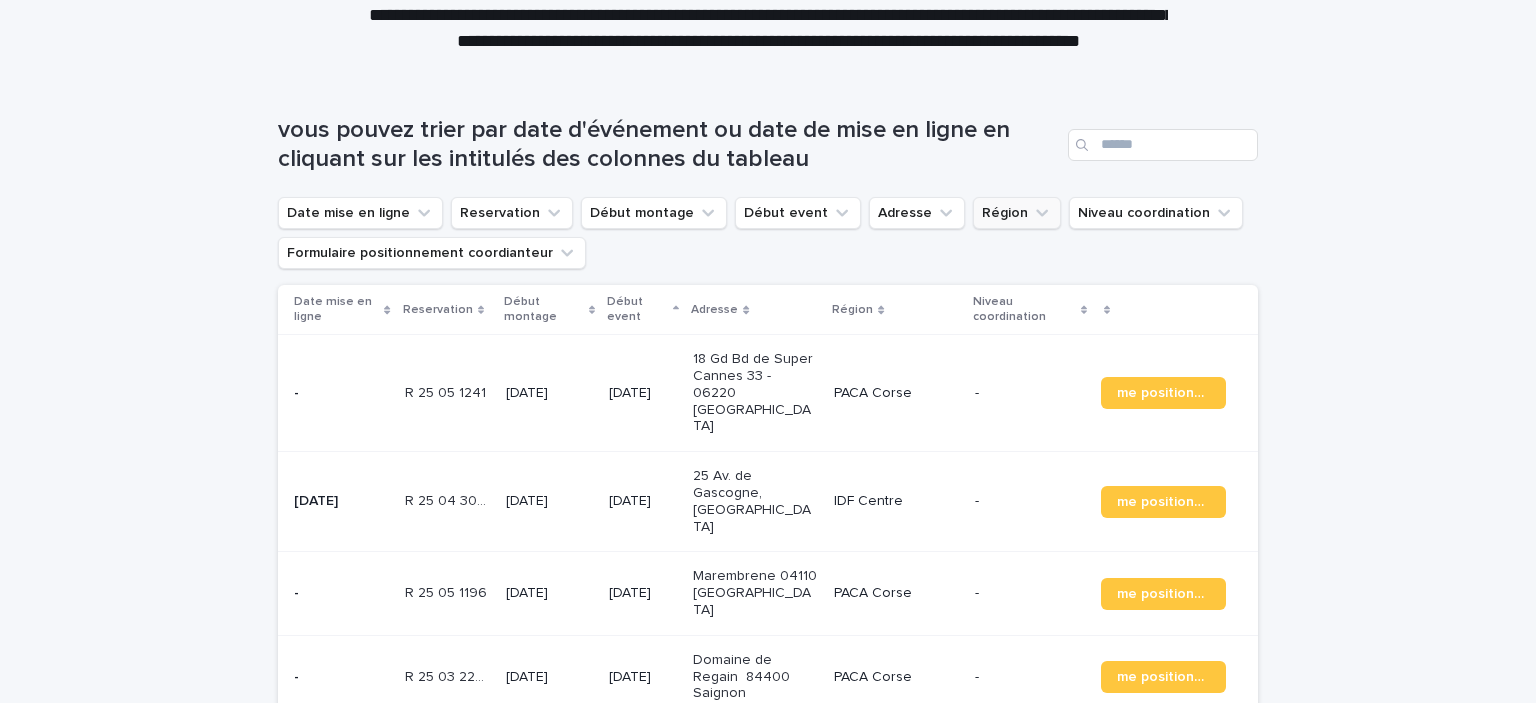 click on "Région" at bounding box center [1017, 213] 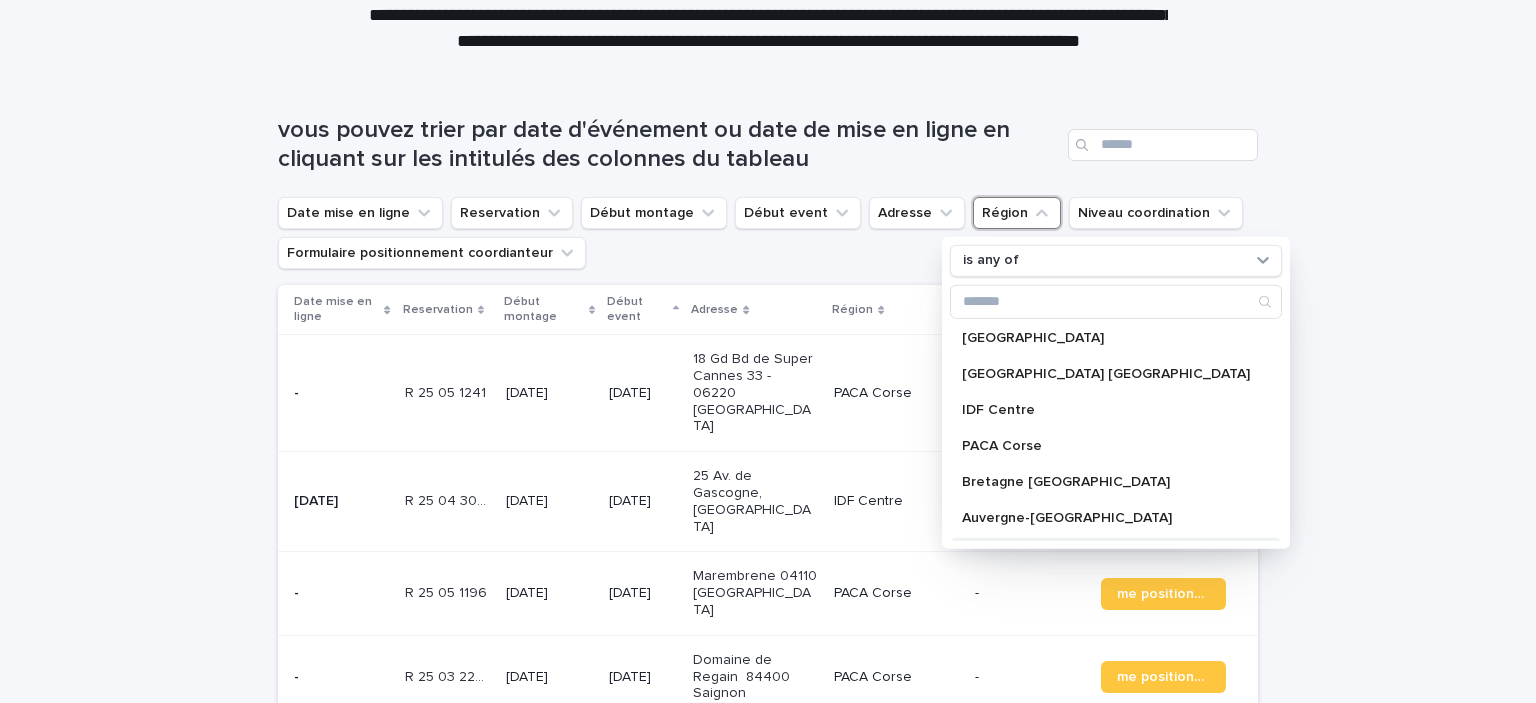 scroll, scrollTop: 0, scrollLeft: 0, axis: both 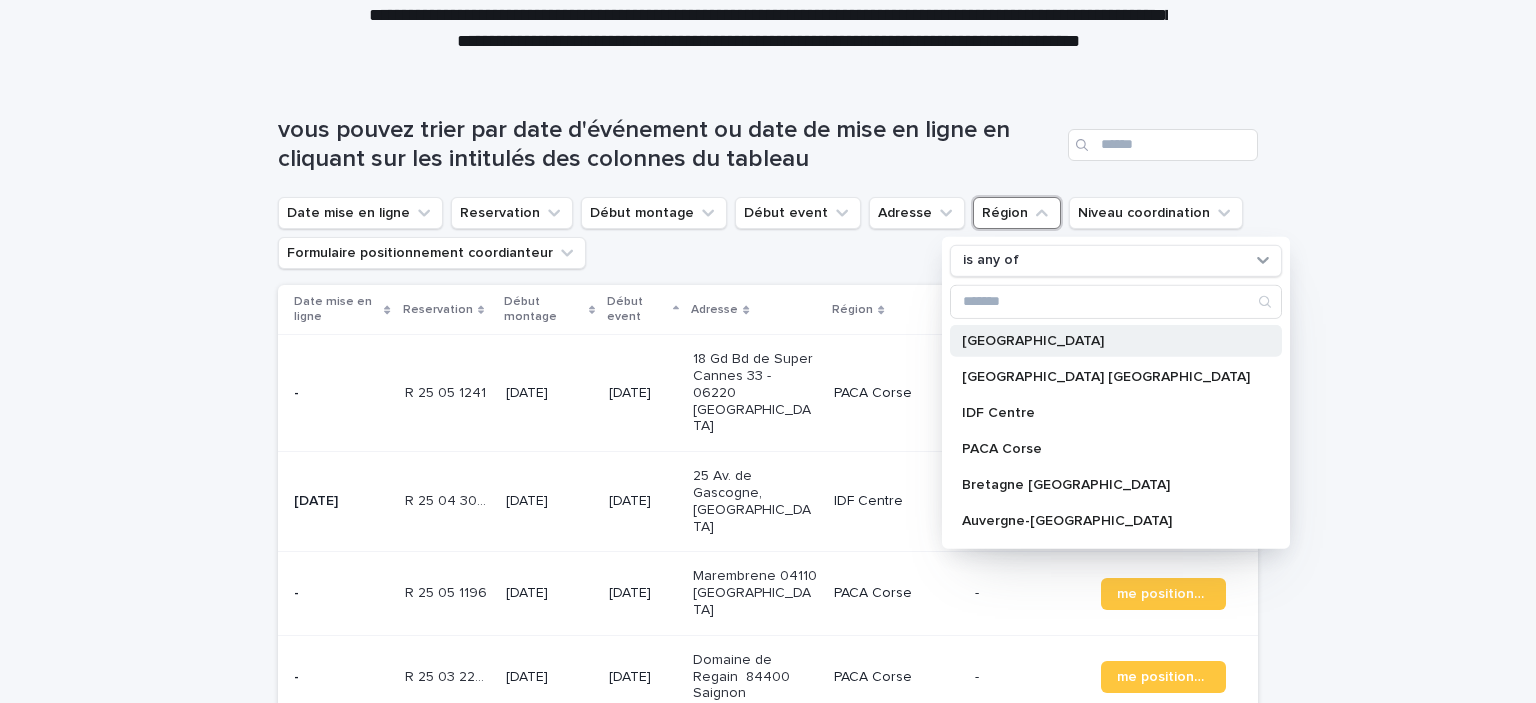 click on "[GEOGRAPHIC_DATA]" at bounding box center (1106, 341) 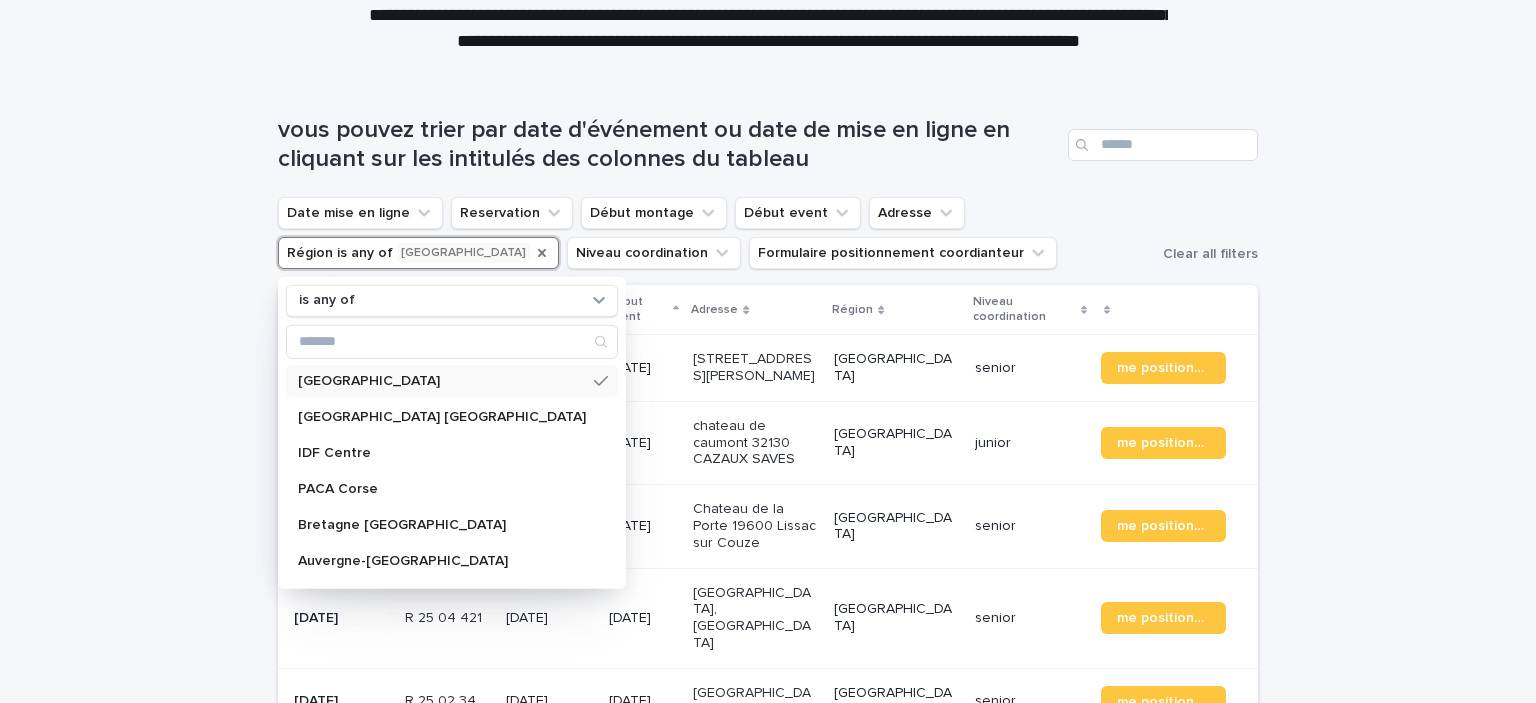 click on "Loading... Saving… Loading... Saving… vous pouvez trier par date d'événement ou date de mise en ligne en cliquant sur les intitulés des colonnes du tableau Date mise en ligne Reservation Début montage Début event Adresse  Région is any of [GEOGRAPHIC_DATA] is any of [GEOGRAPHIC_DATA] [GEOGRAPHIC_DATA] Normandie IDF Centre PACA [GEOGRAPHIC_DATA] [GEOGRAPHIC_DATA] [GEOGRAPHIC_DATA] [GEOGRAPHIC_DATA] [GEOGRAPHIC_DATA] [GEOGRAPHIC_DATA] Foreign [GEOGRAPHIC_DATA] [GEOGRAPHIC_DATA] Niveau coordination Formulaire positionnement coordianteur Clear all filters Date mise en ligne Reservation Début montage Début event Adresse  [GEOGRAPHIC_DATA] coordination [DATE] R 24 09 2343 R 24 09 2343   [DATE] [DATE] 340 chemin Zuhaizti [GEOGRAPHIC_DATA][PERSON_NAME] senior me positionner [DATE] R 24 09 2888 R 24 09 2888   [DATE] [DATE] [GEOGRAPHIC_DATA] CAZAUX SAVES Nouvelle Aquitaine junior me positionner [DATE] R 25 03 1494 R 25 03 1494   [DATE] [DATE] [GEOGRAPHIC_DATA] 19600 Lissac sur Couze senior     1" at bounding box center (768, 557) 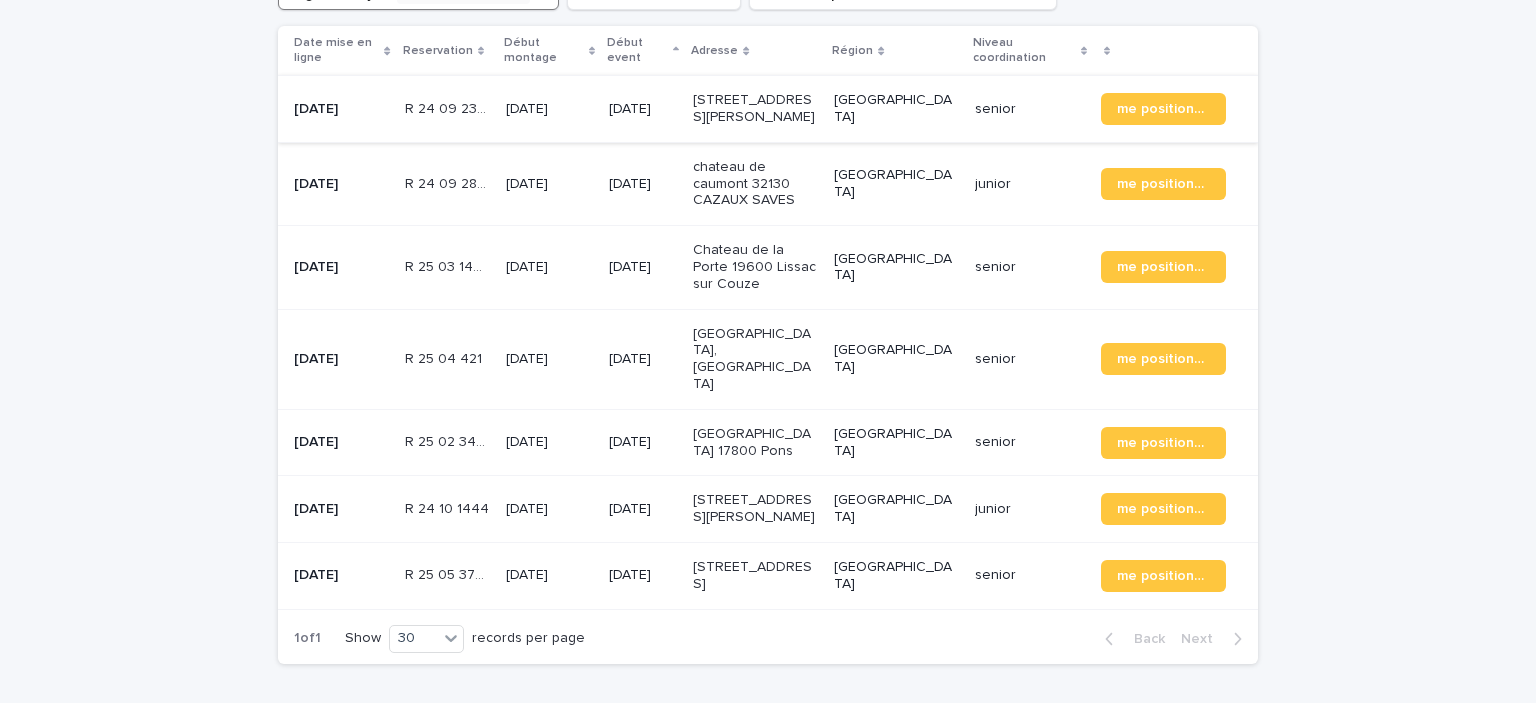 scroll, scrollTop: 64, scrollLeft: 0, axis: vertical 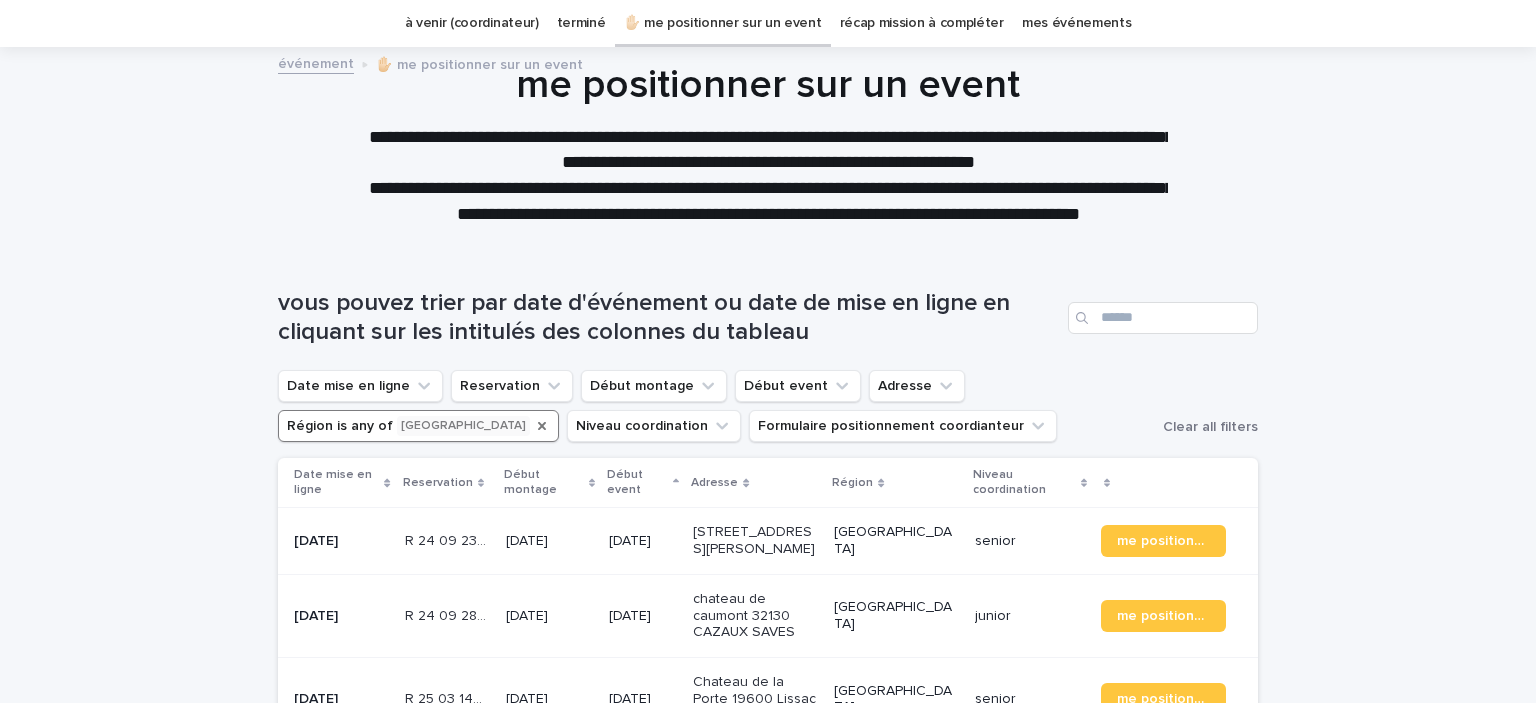 click at bounding box center (542, 426) 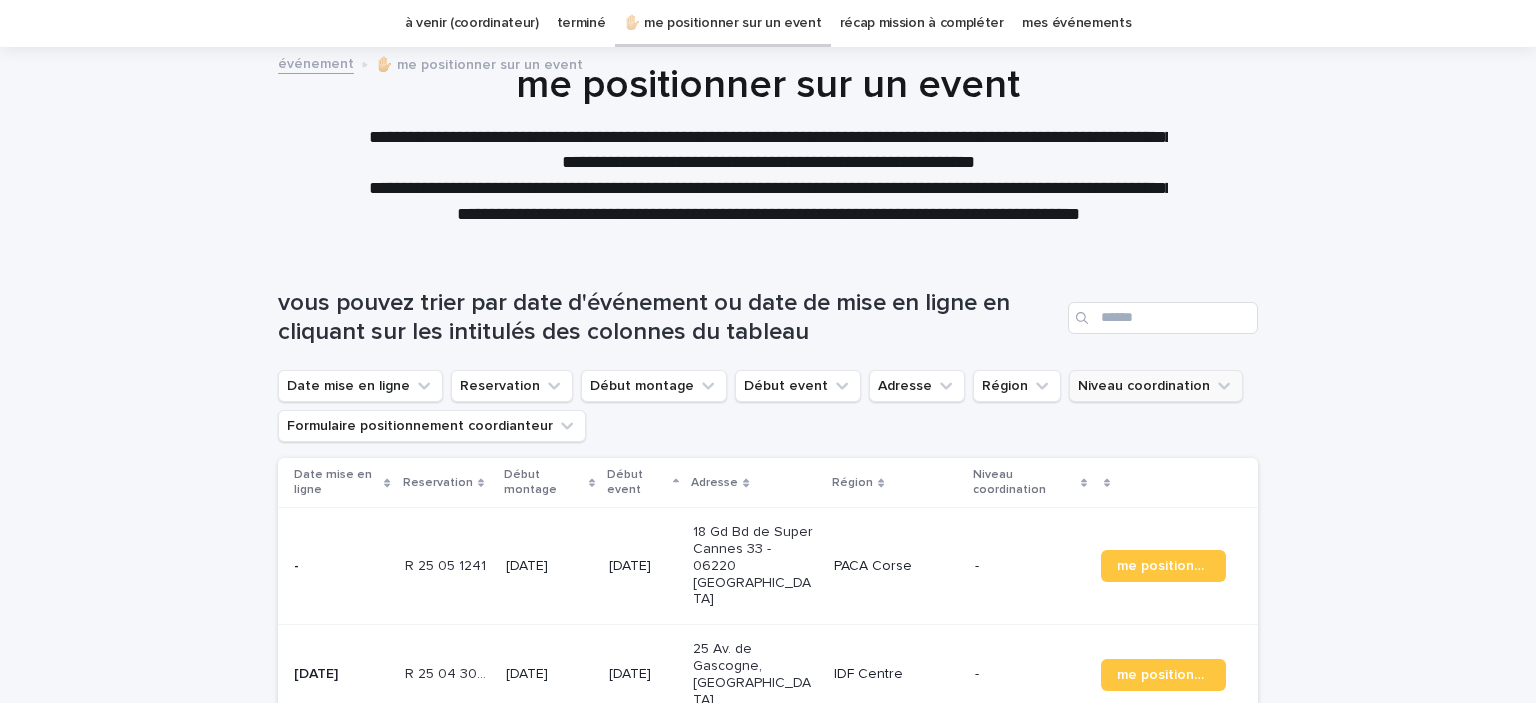 click on "Niveau coordination" at bounding box center (1156, 386) 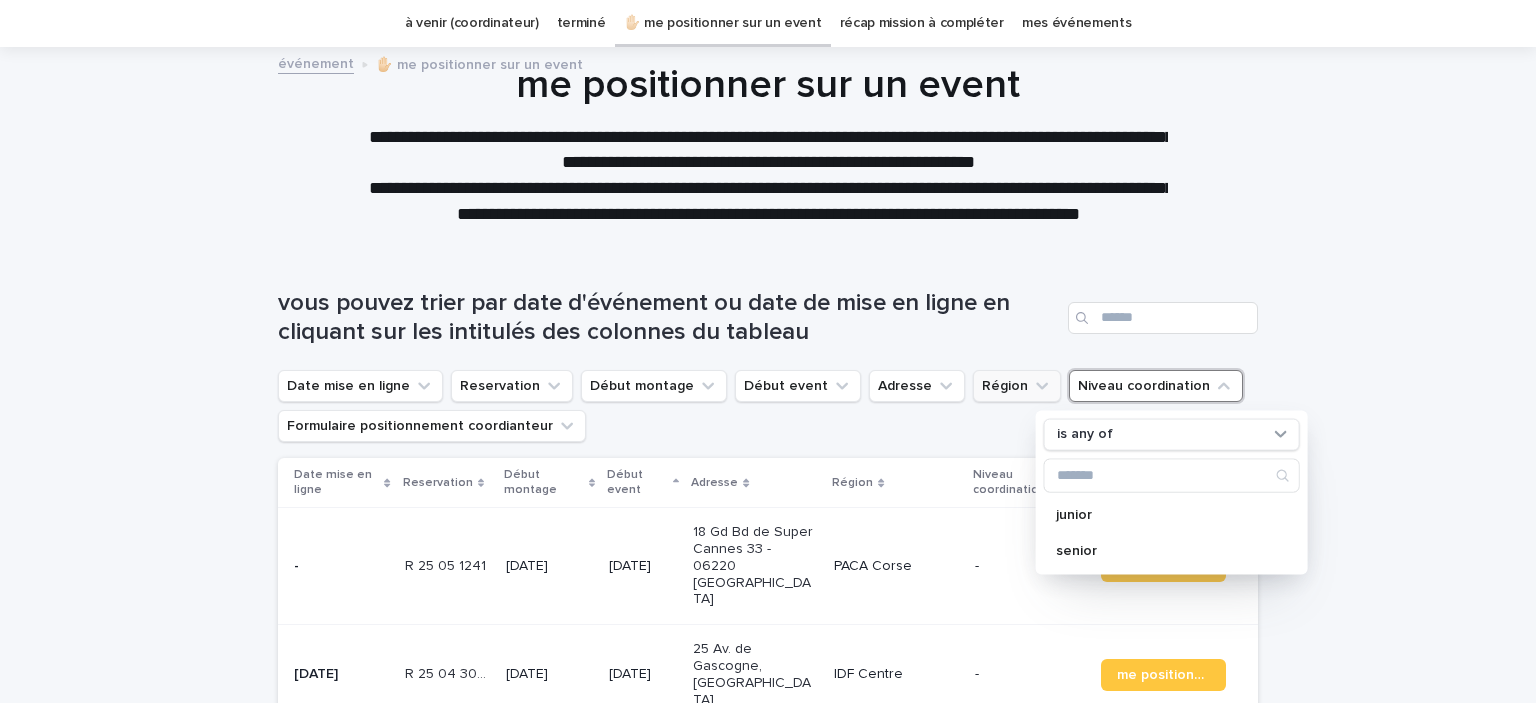 click on "Région" at bounding box center [1017, 386] 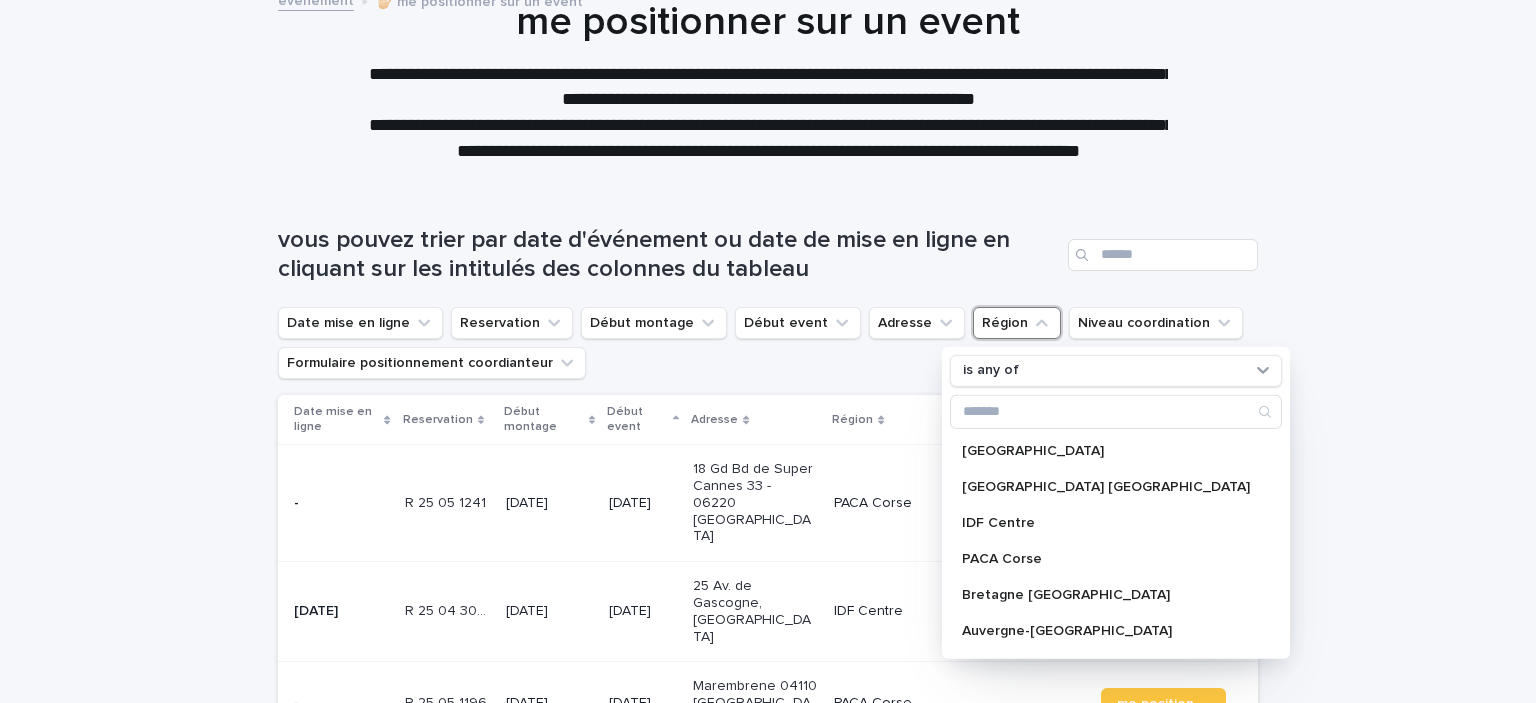 scroll, scrollTop: 150, scrollLeft: 0, axis: vertical 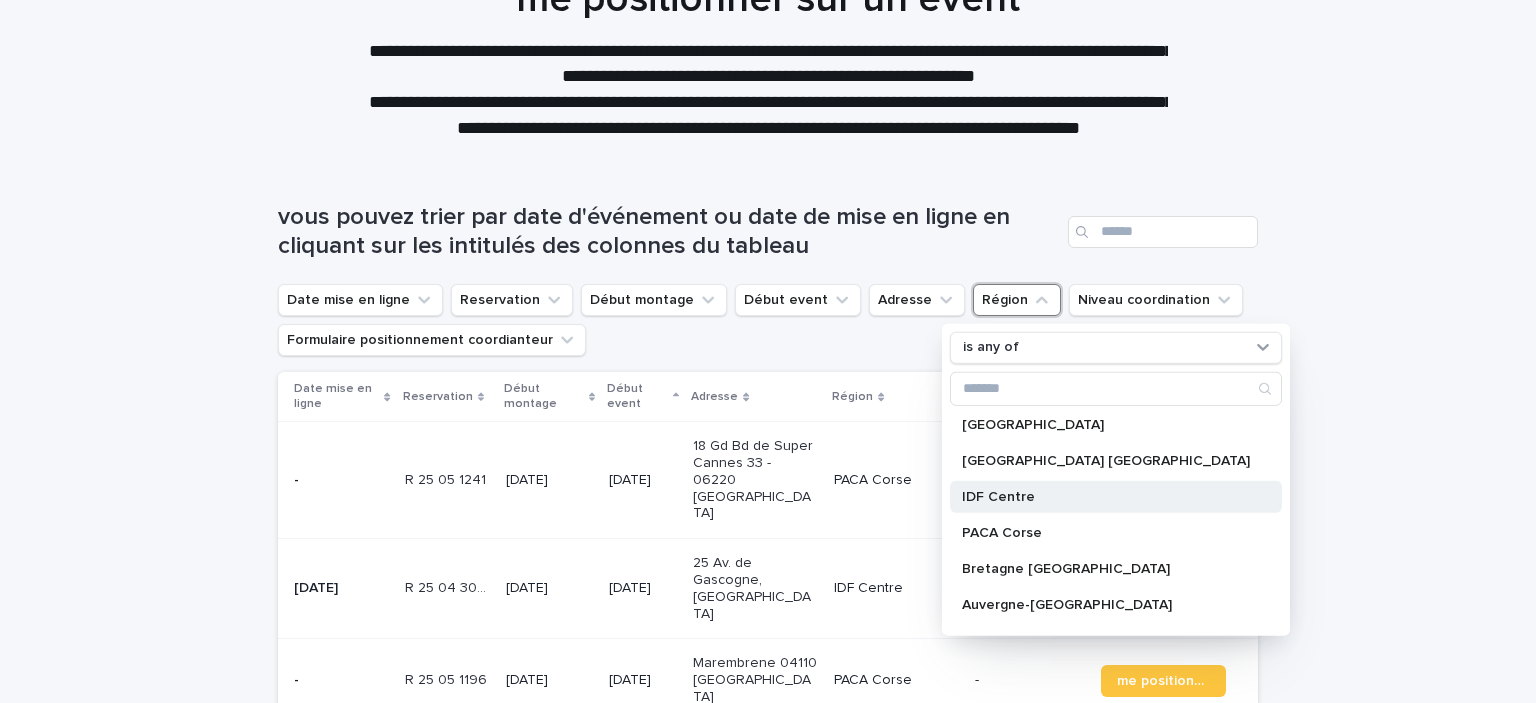 click on "IDF Centre" at bounding box center (1106, 497) 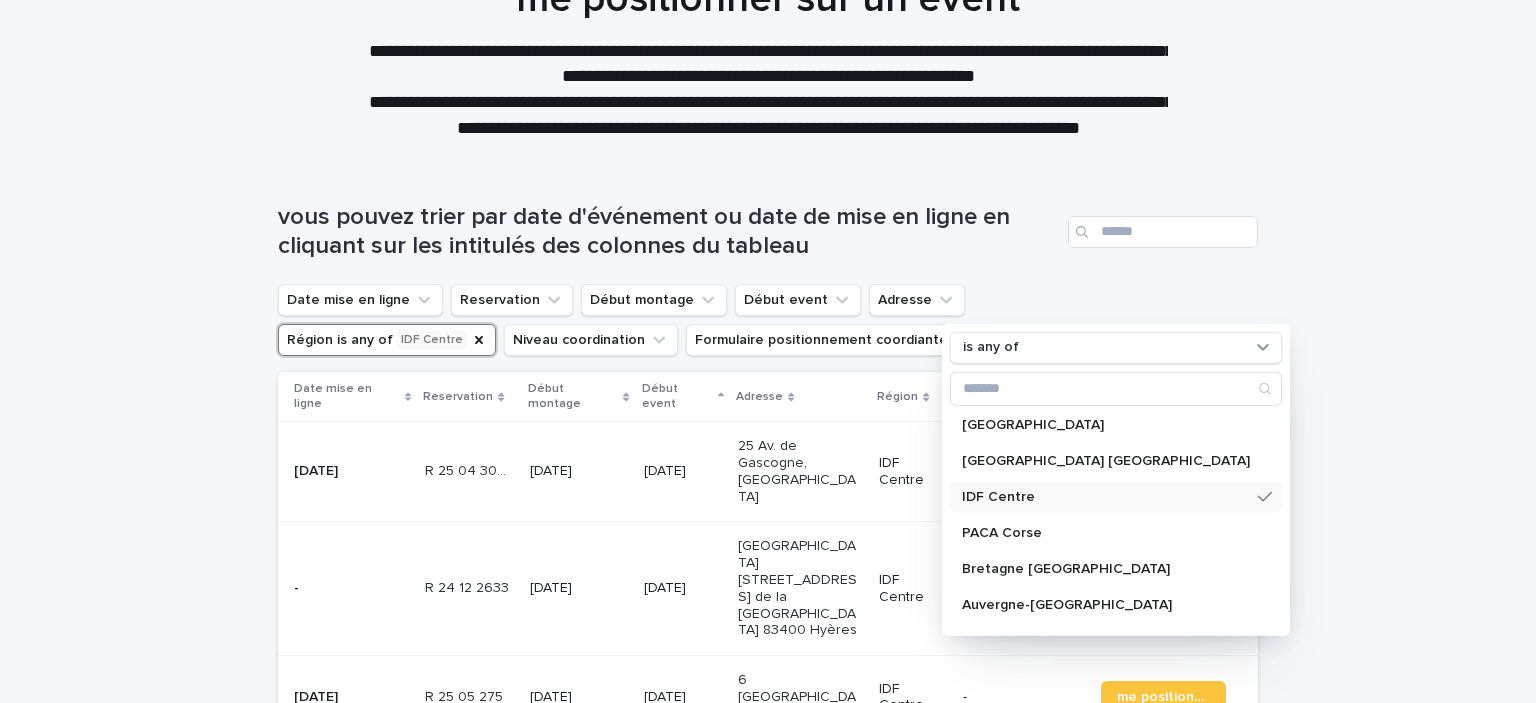 scroll, scrollTop: 3, scrollLeft: 0, axis: vertical 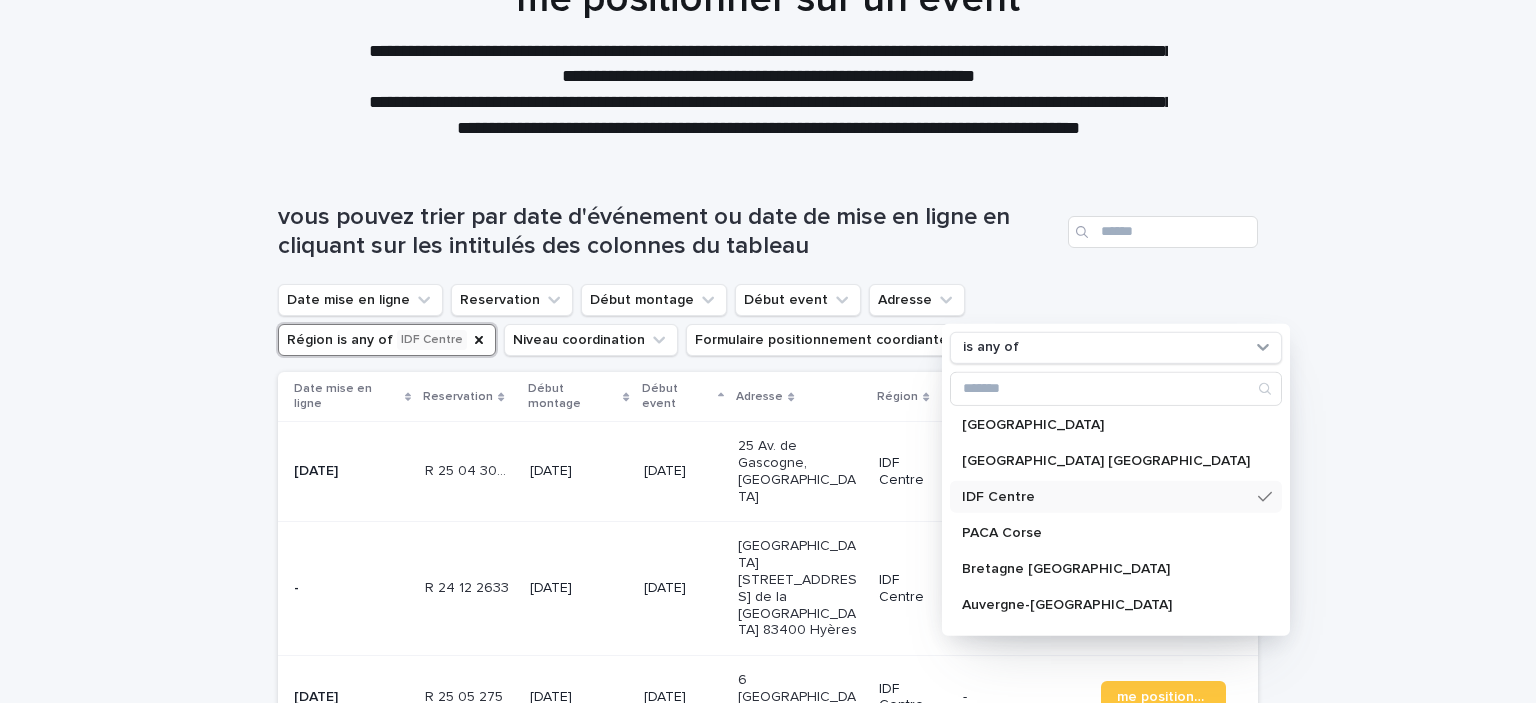 click on "Loading... Saving… Loading... Saving… vous pouvez trier par date d'événement ou date de mise en ligne en cliquant sur les intitulés des colonnes du tableau Date mise en ligne Reservation Début montage Début event Adresse  Région is any of IDF Centre is any of [GEOGRAPHIC_DATA] [GEOGRAPHIC_DATA] Normandie IDF Centre PACA [GEOGRAPHIC_DATA] [GEOGRAPHIC_DATA] [GEOGRAPHIC_DATA] [GEOGRAPHIC_DATA] [GEOGRAPHIC_DATA] [GEOGRAPHIC_DATA] Foreign [GEOGRAPHIC_DATA] [GEOGRAPHIC_DATA] Niveau coordination Formulaire positionnement coordianteur Clear all filters Date mise en ligne Reservation Début montage Début event Adresse  [GEOGRAPHIC_DATA] coordination [DATE] R 25 04 3097 R 25 04 3097   [DATE] [DATE] 25 Av. de Gascogne,  [GEOGRAPHIC_DATA] - me positionner - R 24 12 2633 R 24 12 2633   [DATE] [DATE] [GEOGRAPHIC_DATA] 2860 Av. de la [GEOGRAPHIC_DATA] 83400 Hyères IDF Centre - me positionner [DATE] R 25 05 275 R 25 05 275   [DATE] [DATE] 6 [GEOGRAPHIC_DATA] - me positionner [DATE] R 25 07 653   -   -" at bounding box center [768, 1237] 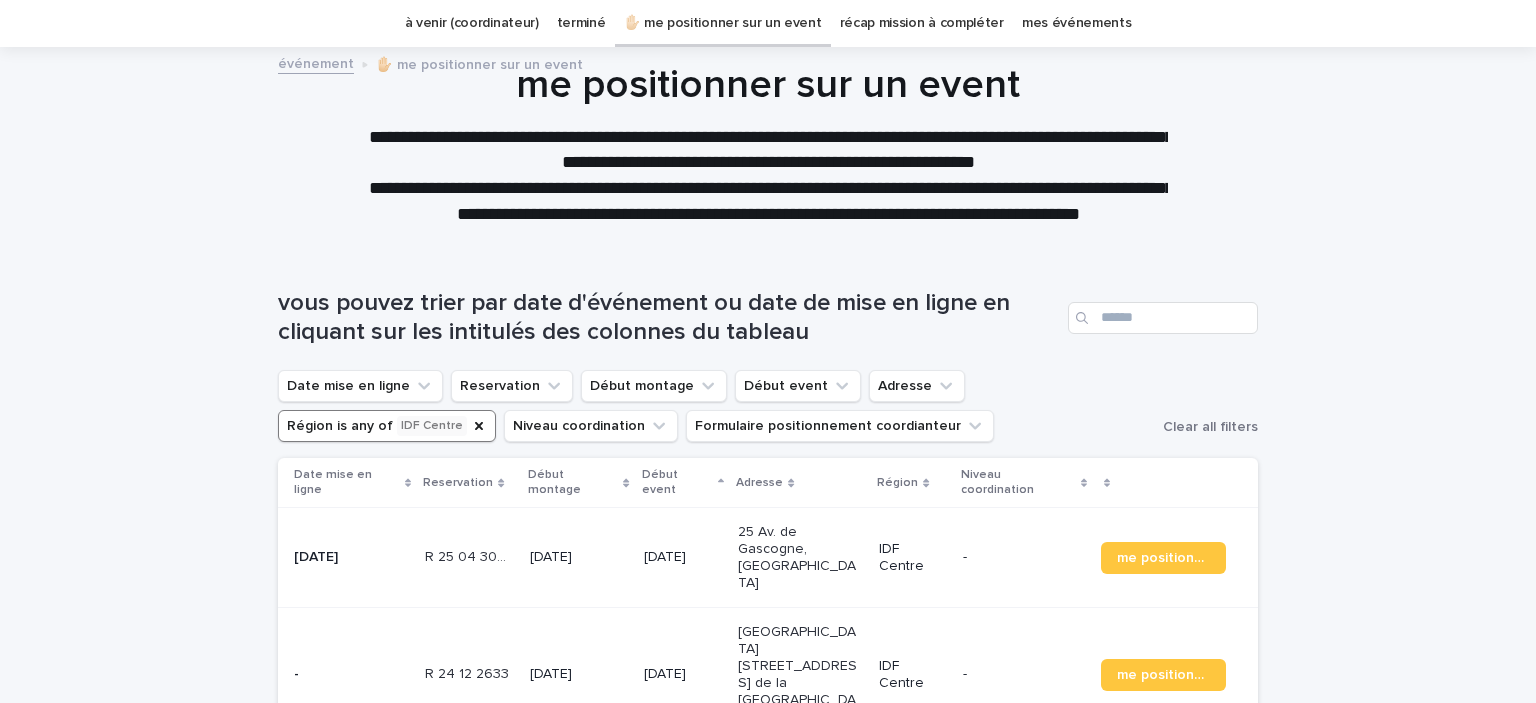 scroll, scrollTop: 0, scrollLeft: 0, axis: both 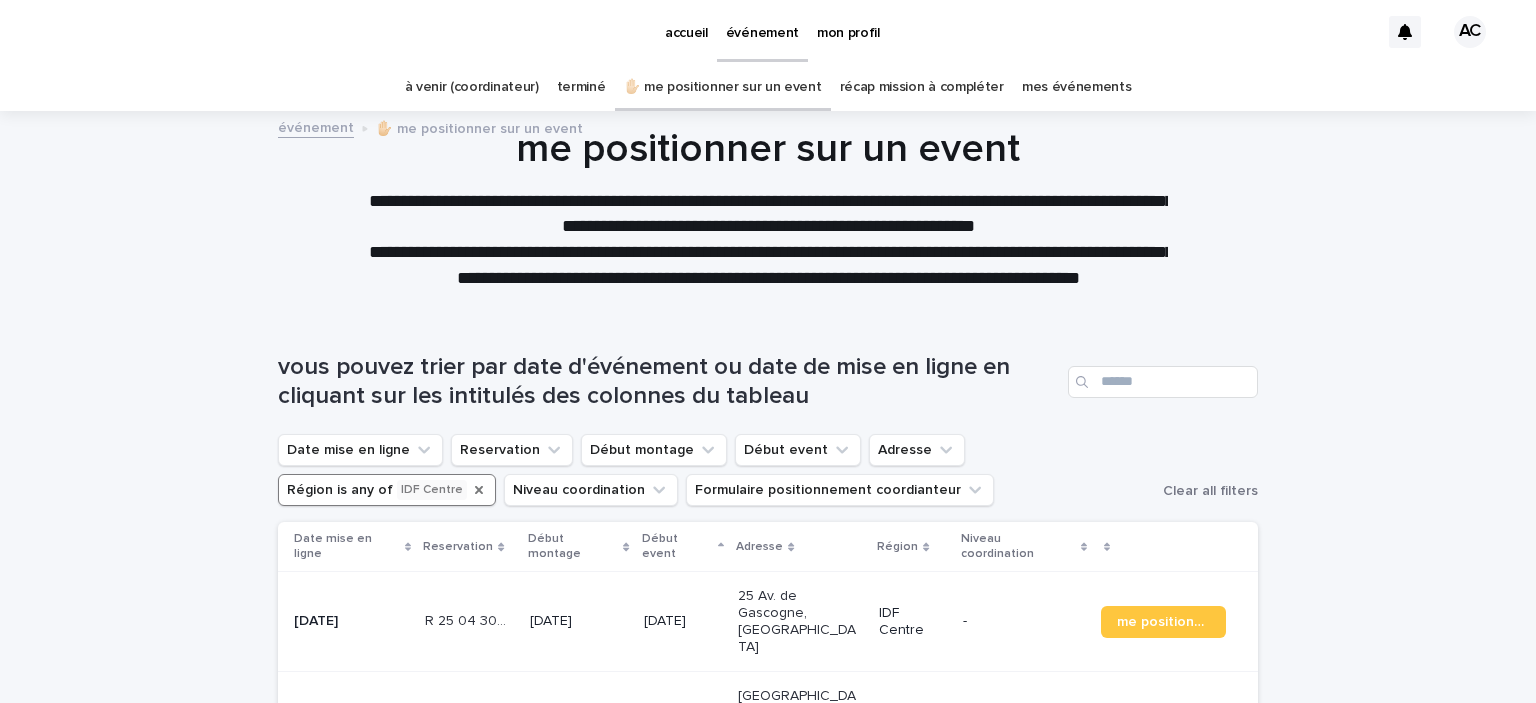 click 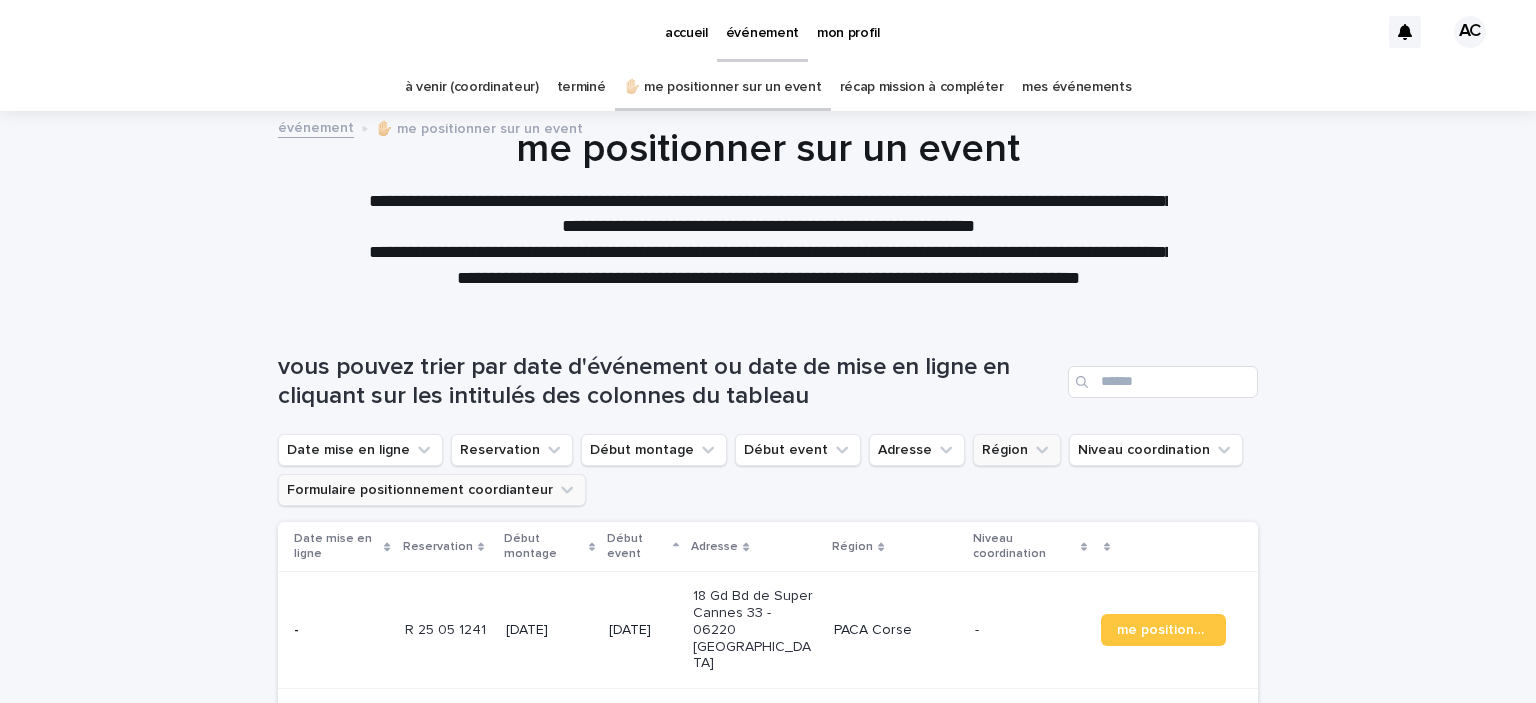 click on "Formulaire positionnement coordianteur" at bounding box center (432, 490) 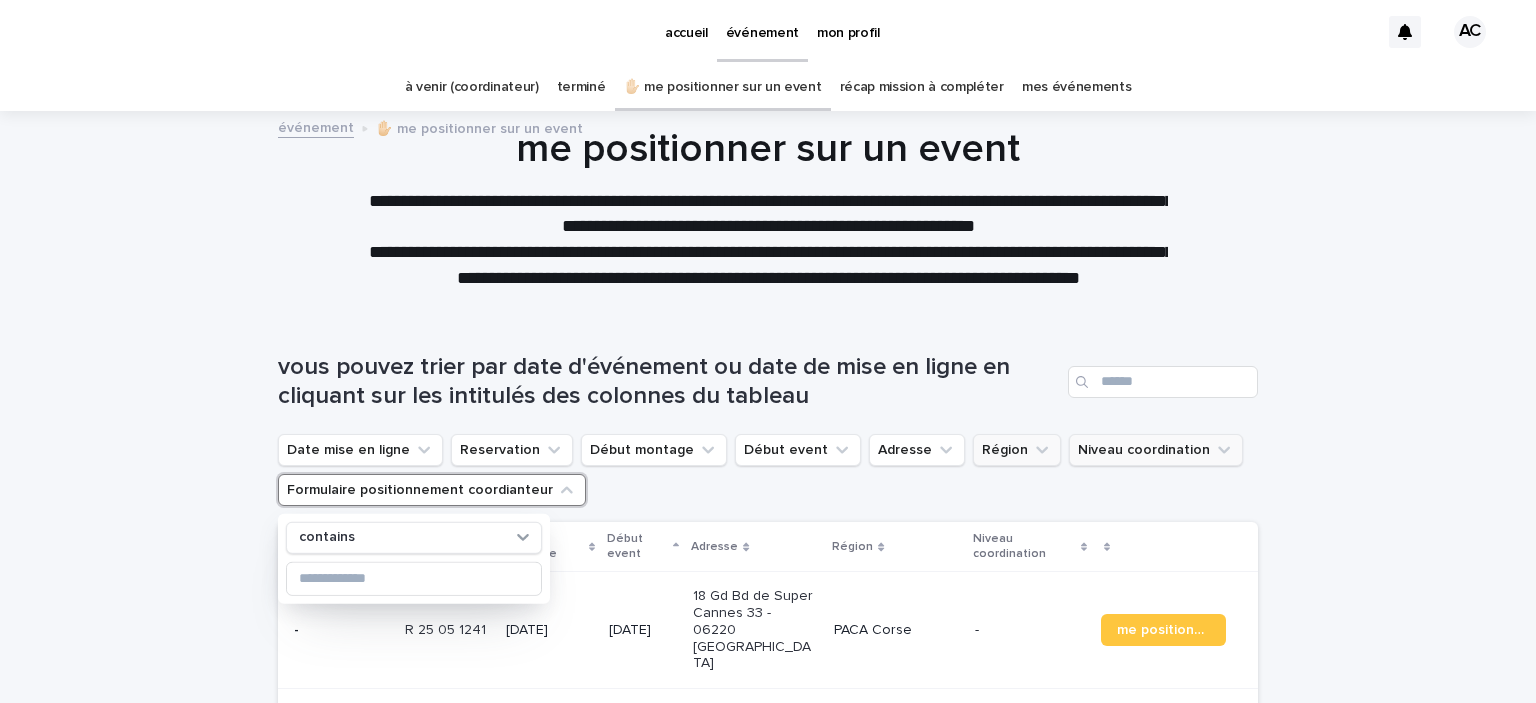click on "Niveau coordination" at bounding box center [1156, 450] 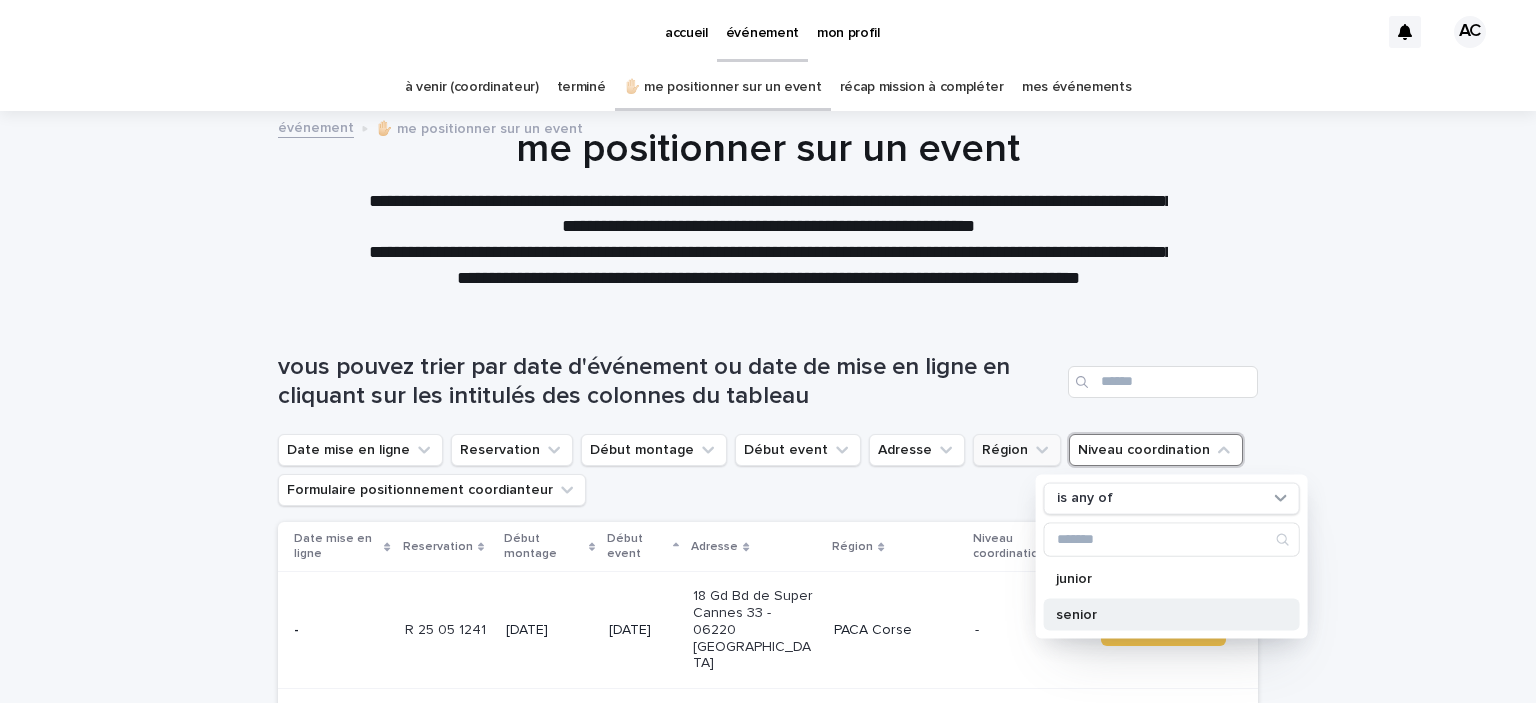 click on "senior" at bounding box center [1162, 614] 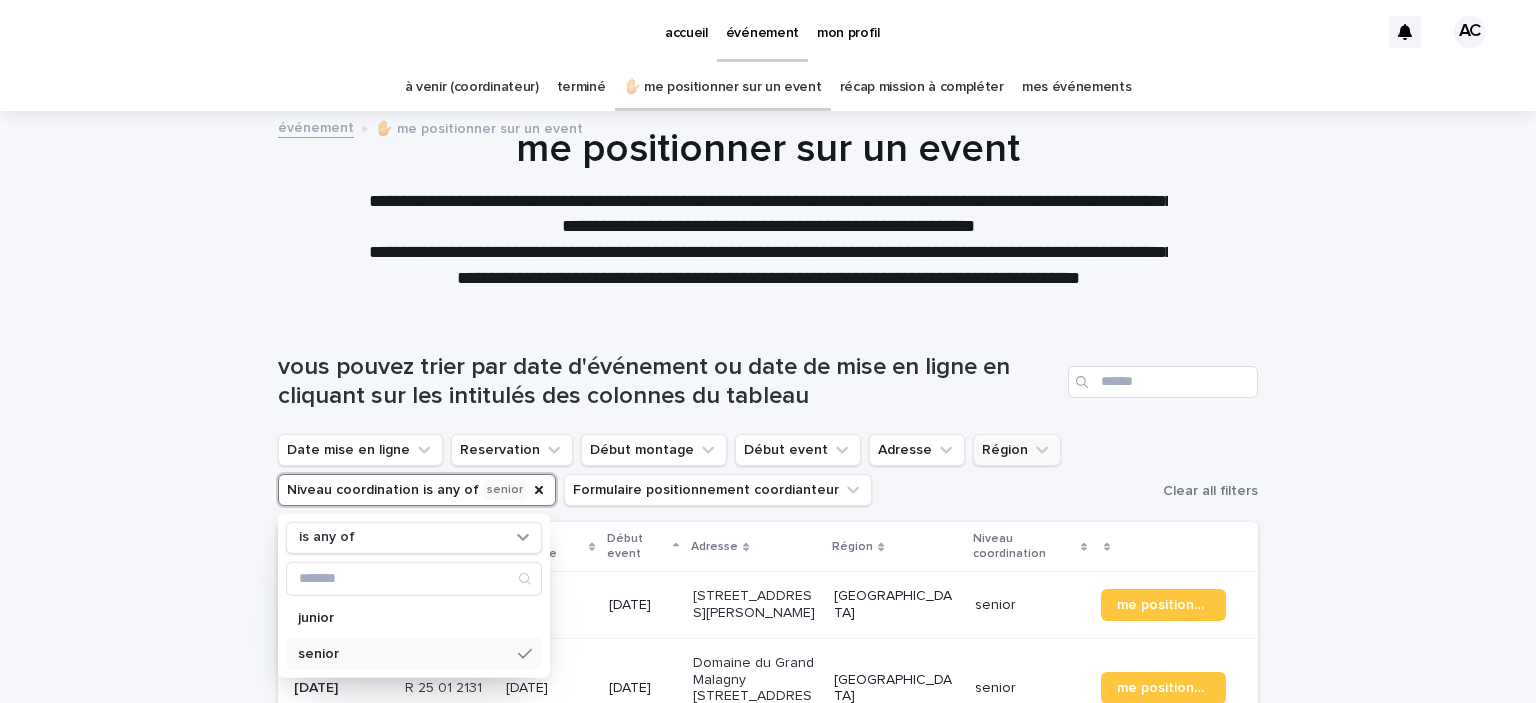 click on "Loading... Saving… Loading... Saving… vous pouvez trier par date d'événement ou date de mise en ligne en cliquant sur les intitulés des colonnes du tableau Date mise en ligne Reservation Début montage Début event Adresse  [GEOGRAPHIC_DATA] coordination is any of senior is any of junior senior Formulaire positionnement coordianteur Clear all filters Date mise en ligne Reservation Début montage Début event Adresse  [GEOGRAPHIC_DATA] coordination [DATE] R 24 09 2343 R 24 09 2343   [DATE] [DATE] 340 chemin Zuhaizti [GEOGRAPHIC_DATA][PERSON_NAME] senior me positionner [DATE] R 25 01 2131 R 25 01 2131   [DATE] [DATE] [GEOGRAPHIC_DATA] 48-50, 1294 [GEOGRAPHIC_DATA], [GEOGRAPHIC_DATA] [GEOGRAPHIC_DATA] senior me positionner [DATE] R 25 03 1494 R 25 03 1494   [DATE] [DATE] [GEOGRAPHIC_DATA] 19600 Lissac sur Couze Nouvelle Aquitaine senior me positionner [DATE] R 25 04 421 R 25 04 421   [DATE] [DATE] [GEOGRAPHIC_DATA],  [GEOGRAPHIC_DATA]" at bounding box center [768, 936] 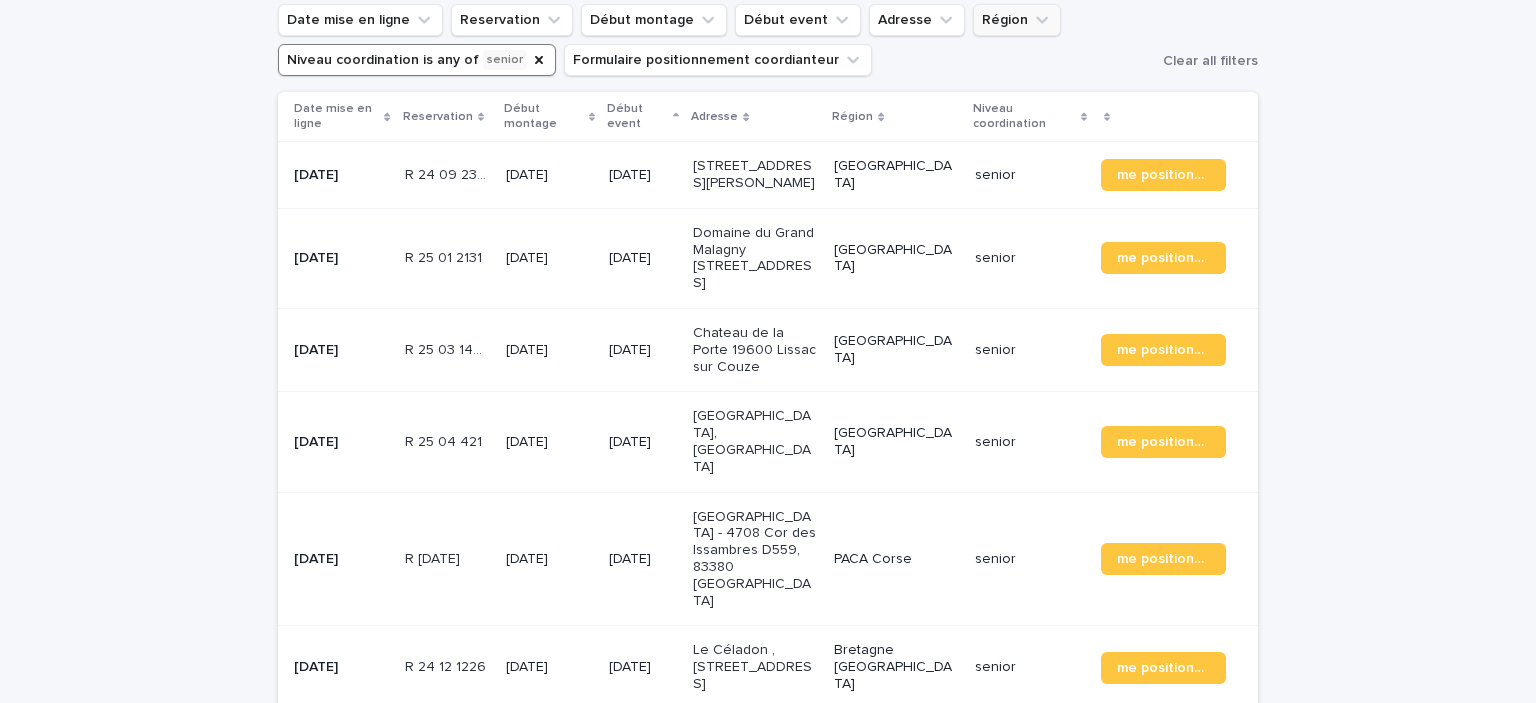 scroll, scrollTop: 432, scrollLeft: 0, axis: vertical 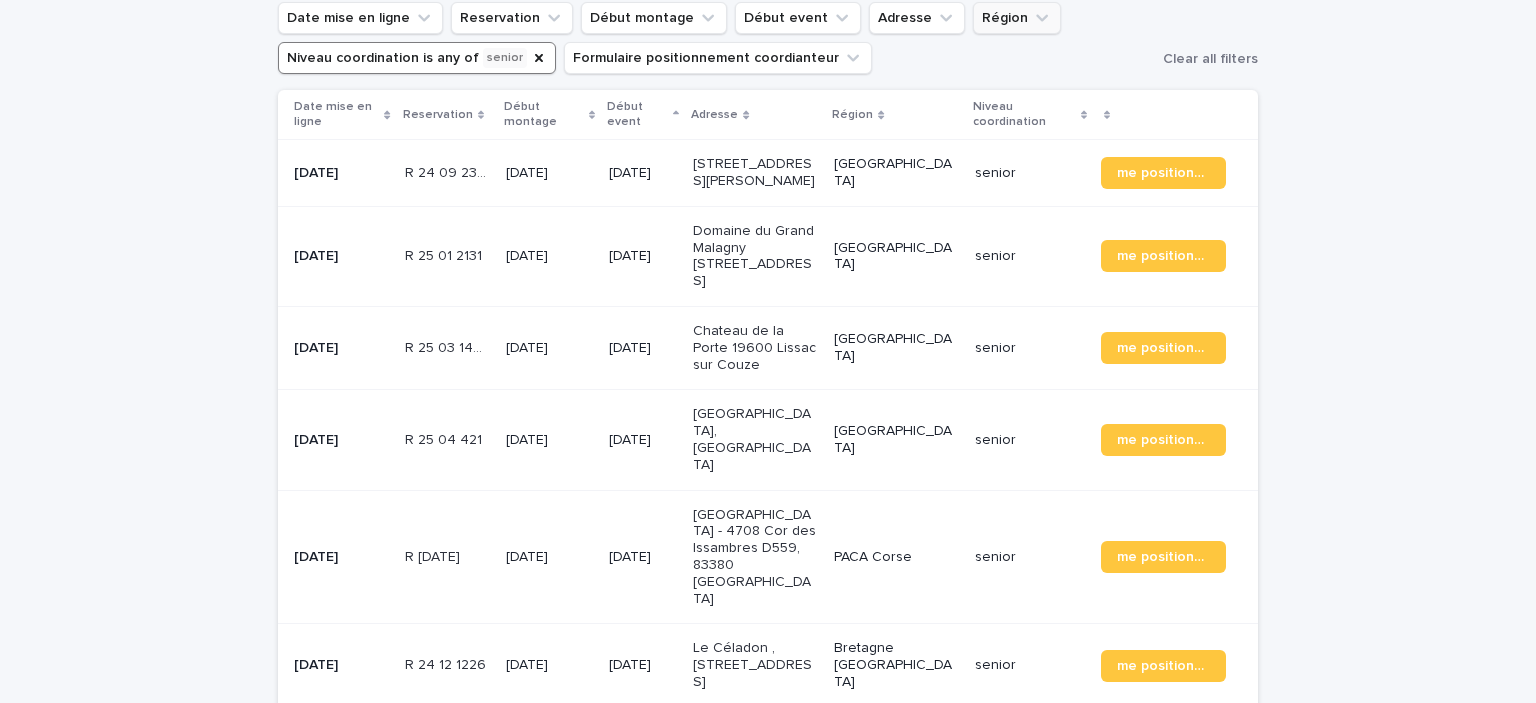 click on "[DATE]" at bounding box center [549, 173] 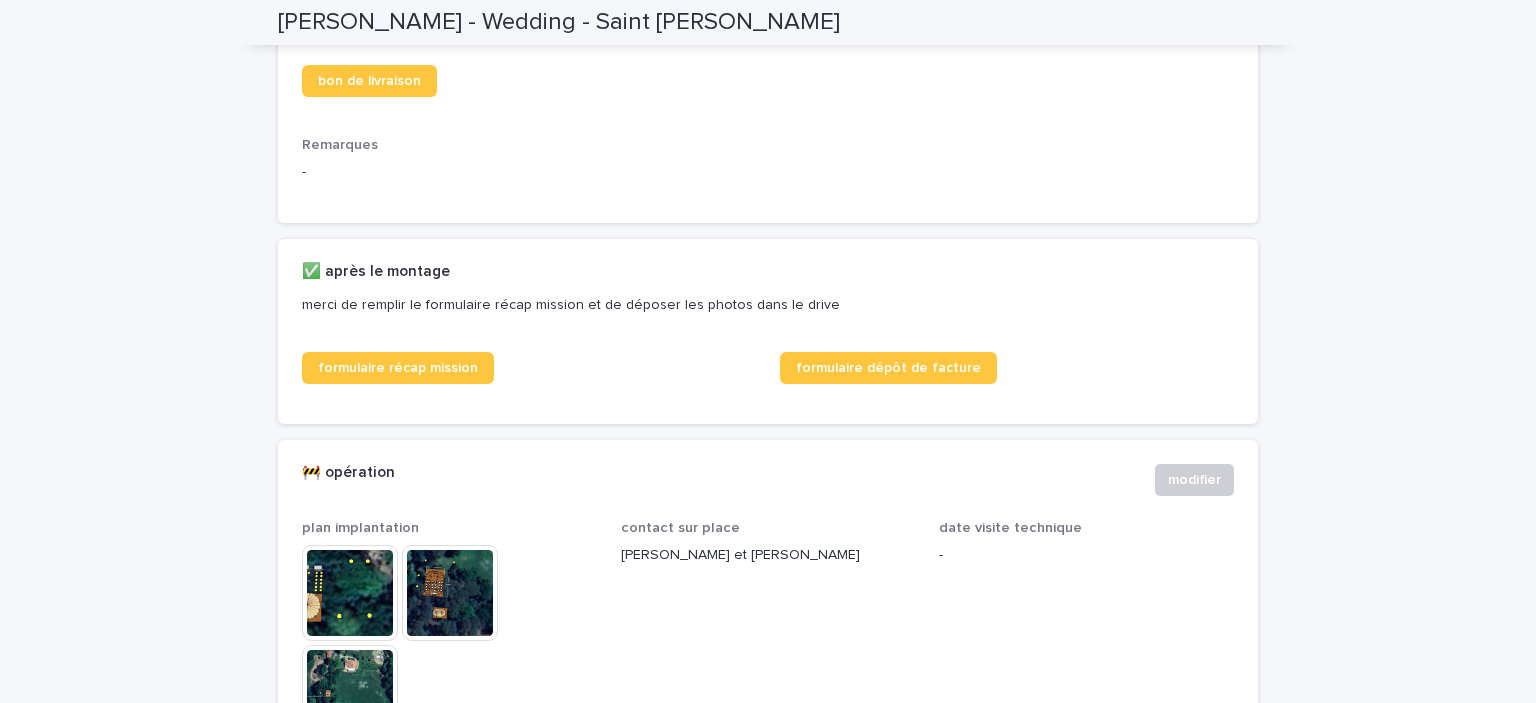 scroll, scrollTop: 1210, scrollLeft: 0, axis: vertical 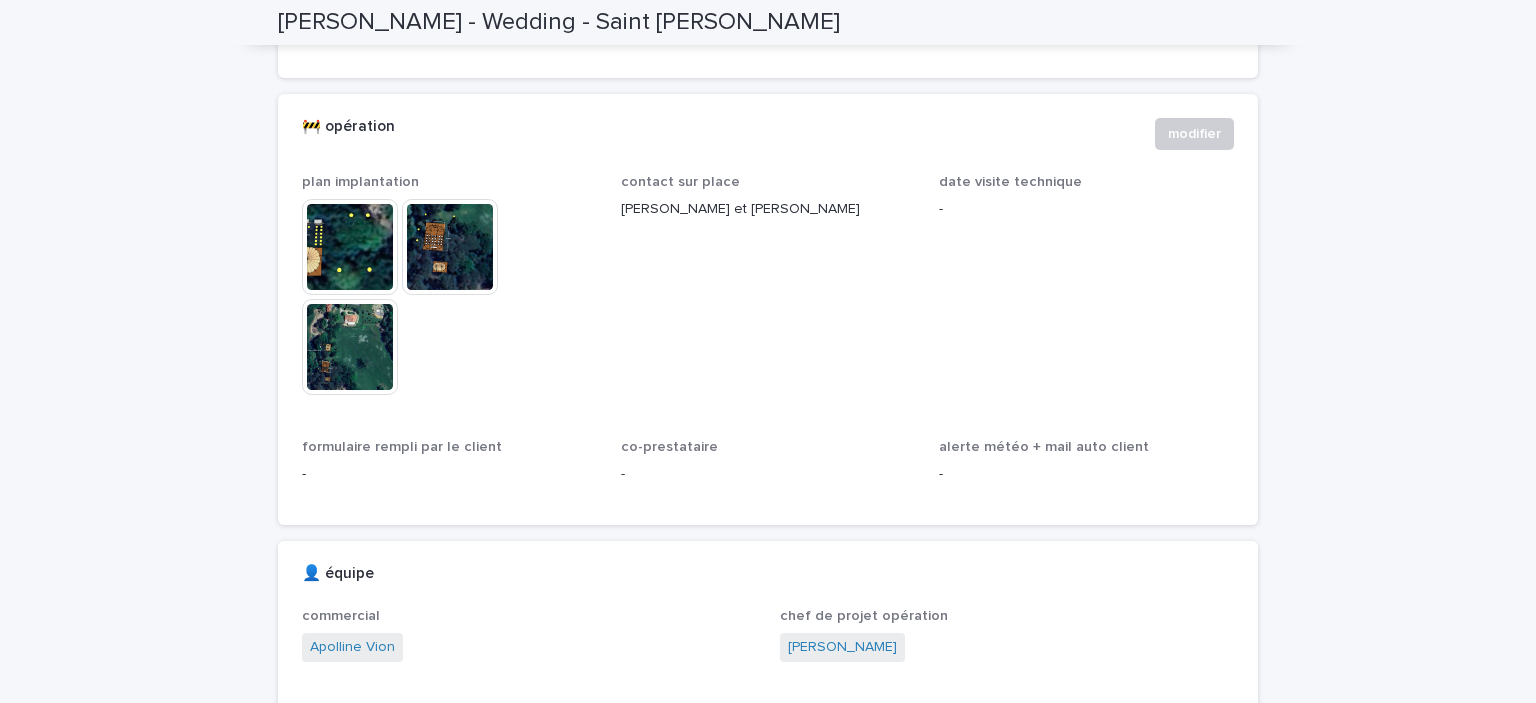 click at bounding box center (350, 247) 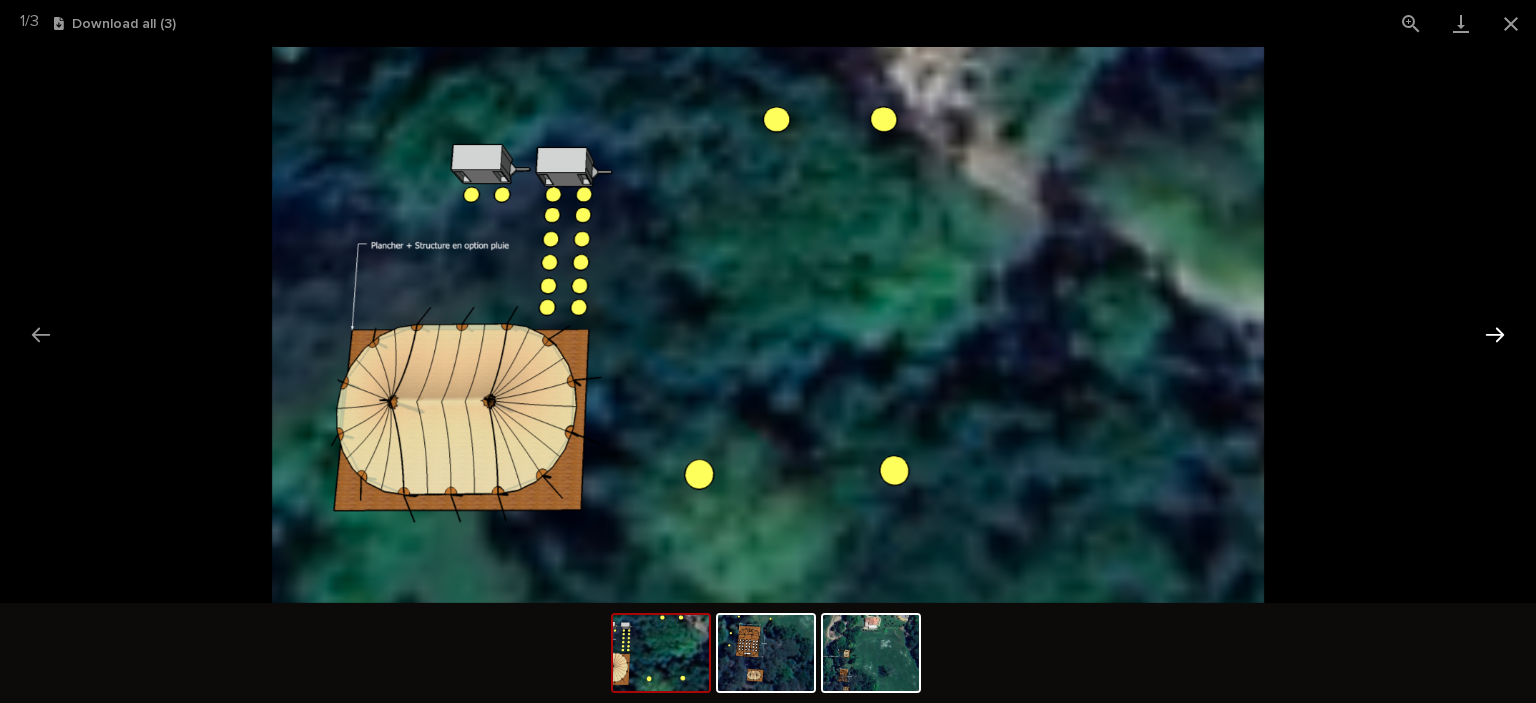 click at bounding box center (1495, 334) 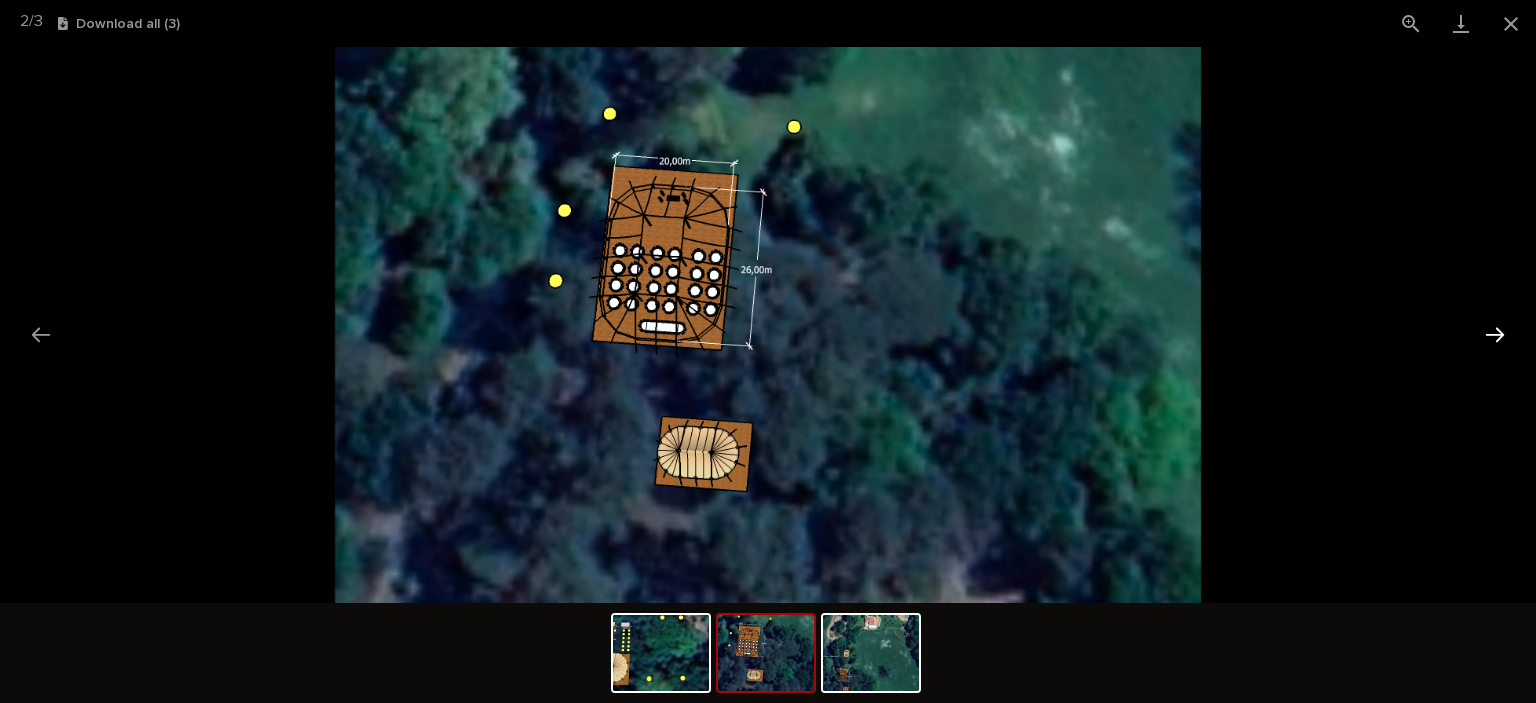 click at bounding box center (1495, 334) 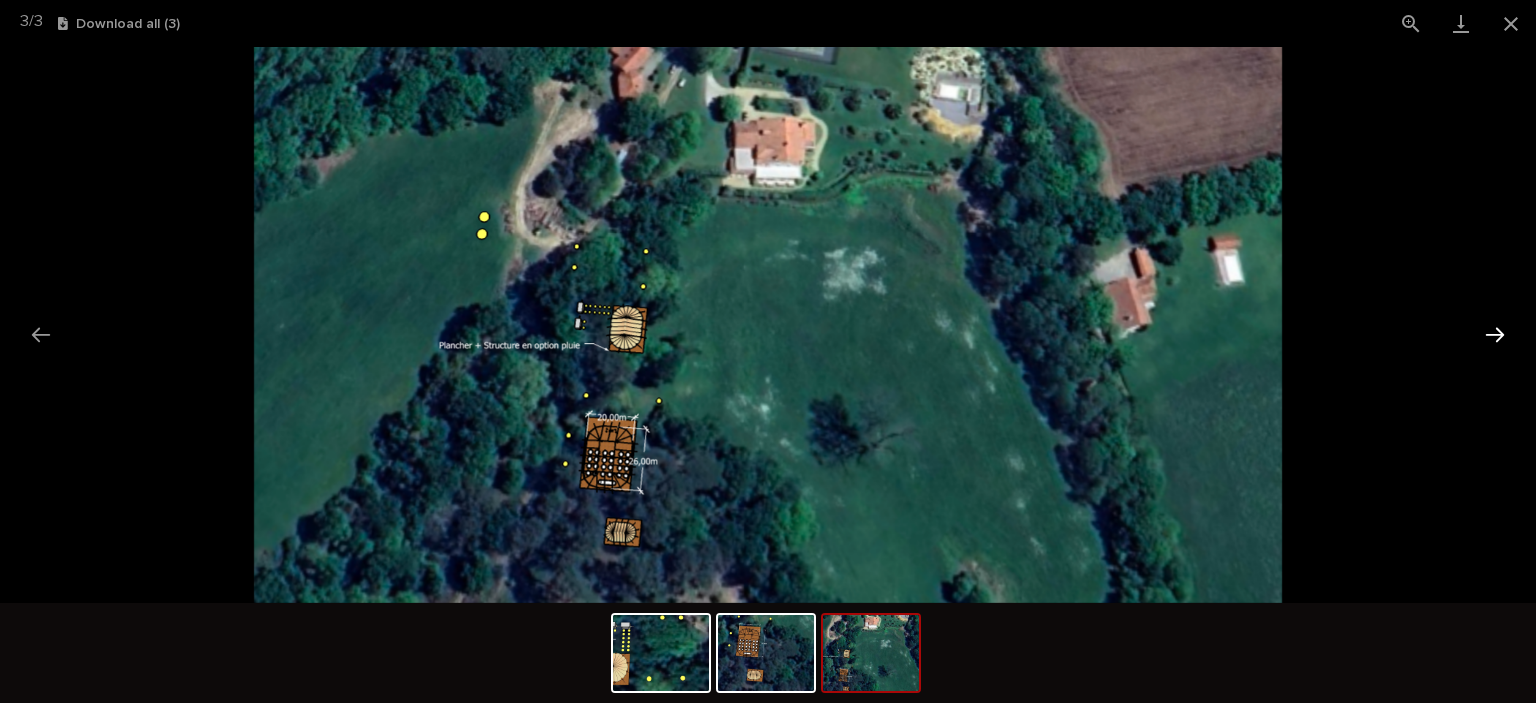 click at bounding box center [1495, 334] 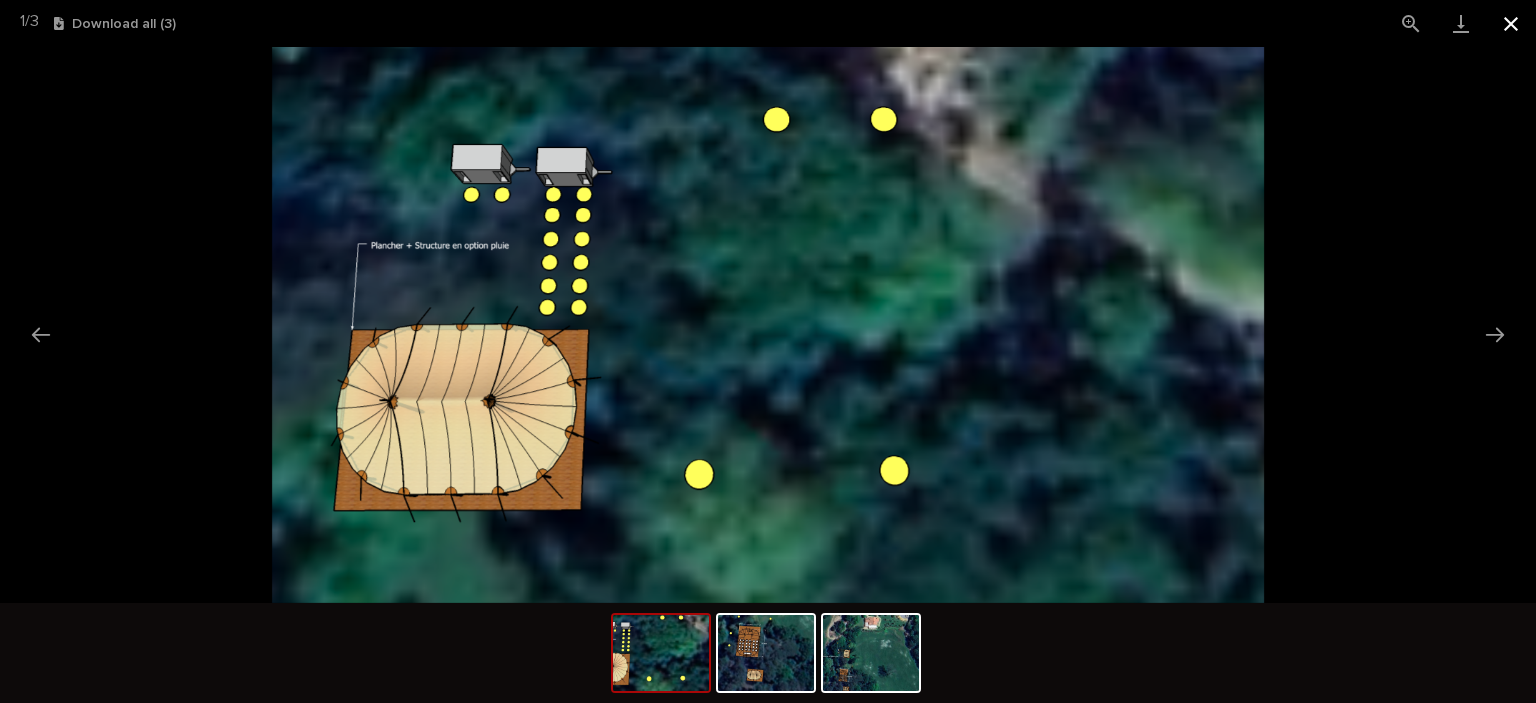 click at bounding box center (1511, 23) 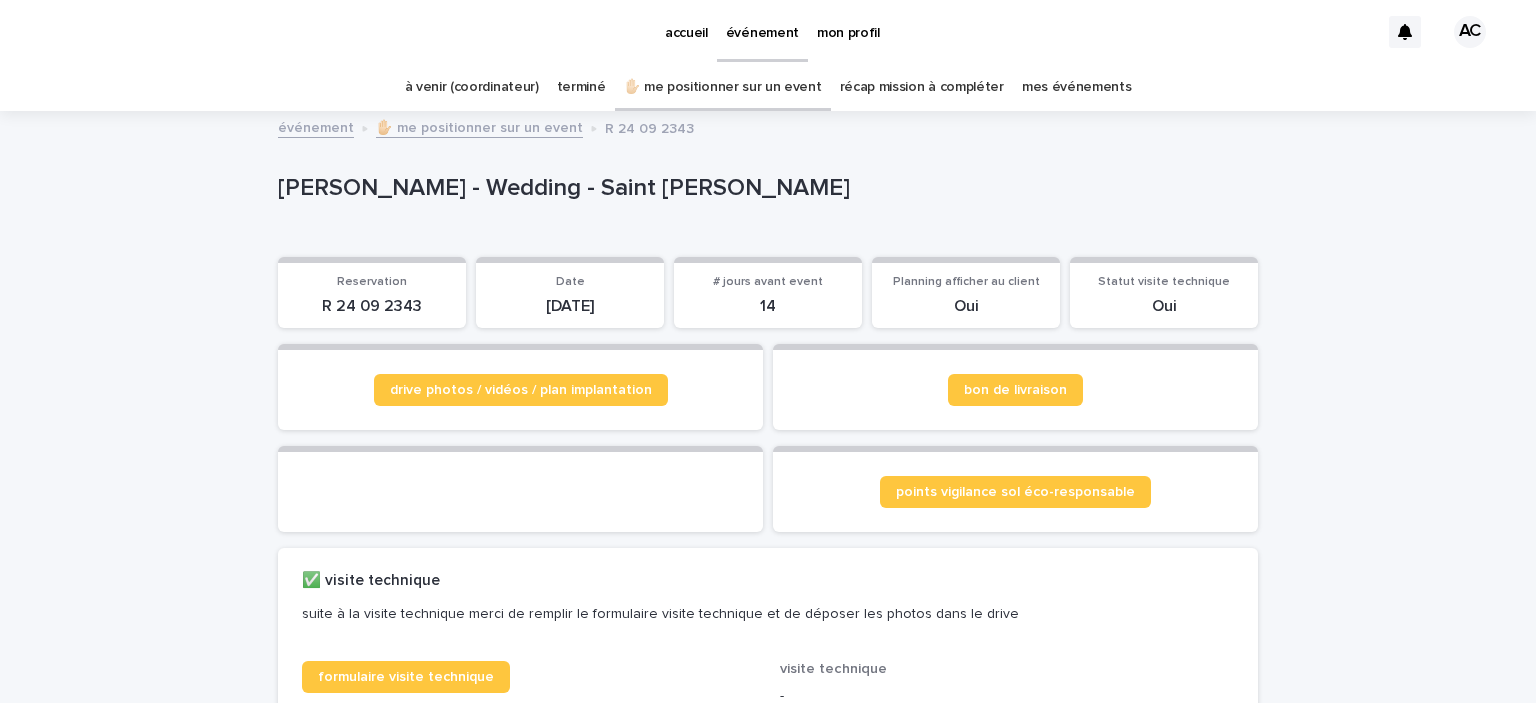 scroll, scrollTop: 173, scrollLeft: 0, axis: vertical 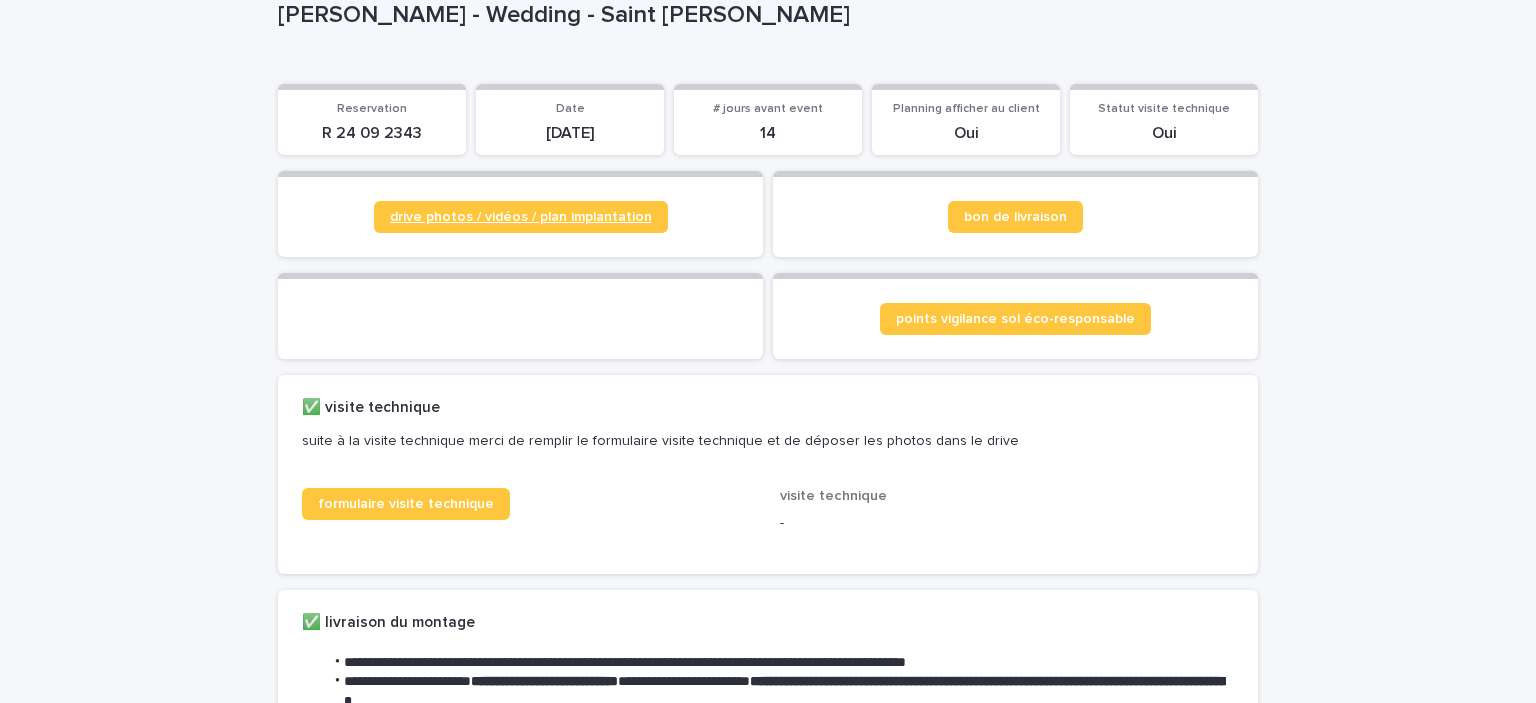 click on "drive photos / vidéos / plan implantation" at bounding box center (521, 217) 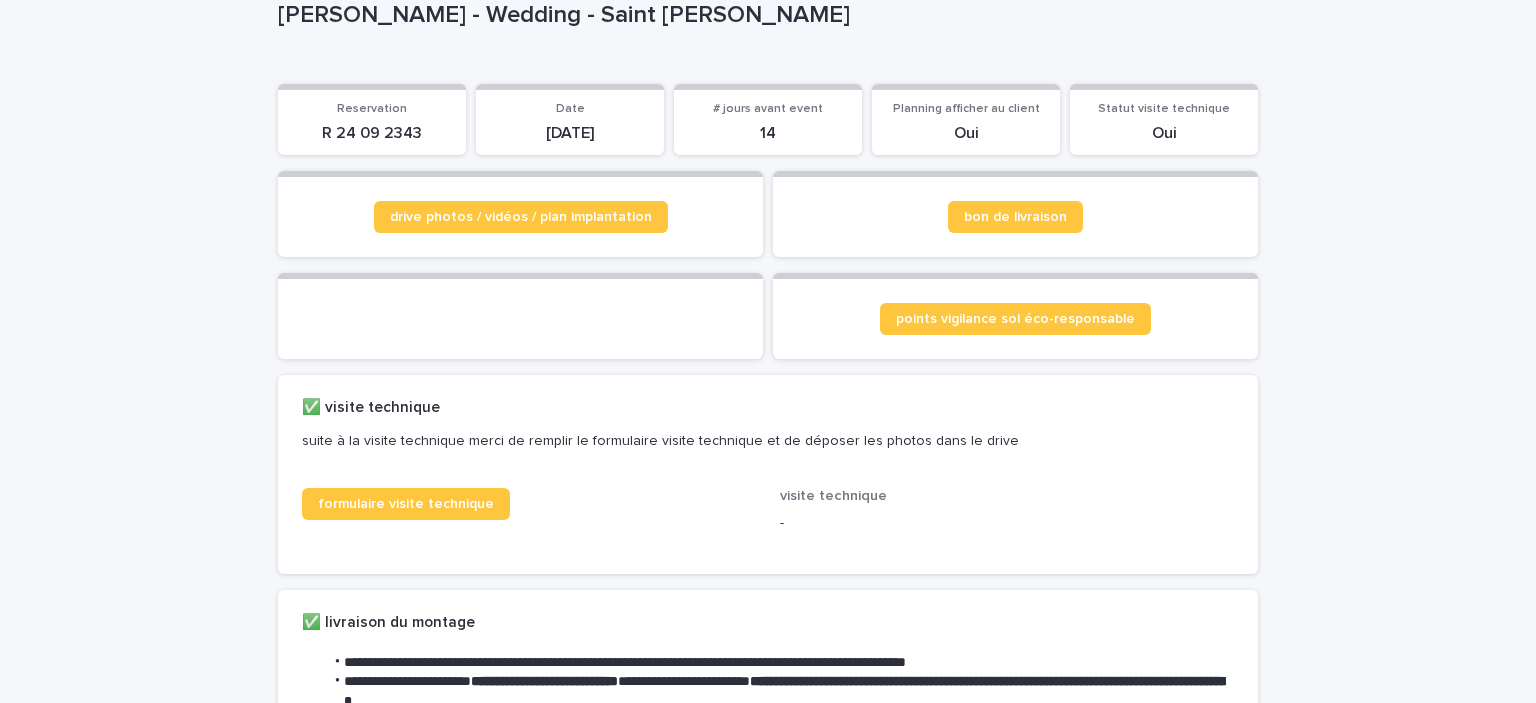 scroll, scrollTop: 259, scrollLeft: 0, axis: vertical 